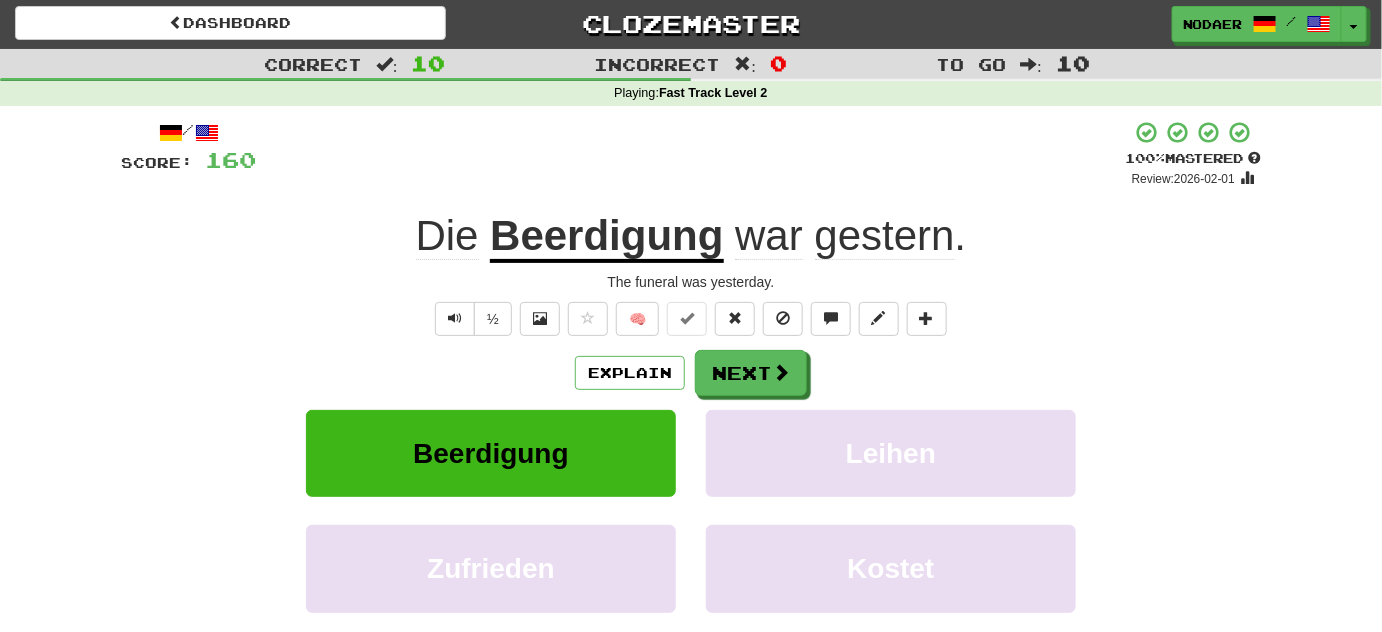 scroll, scrollTop: 0, scrollLeft: 0, axis: both 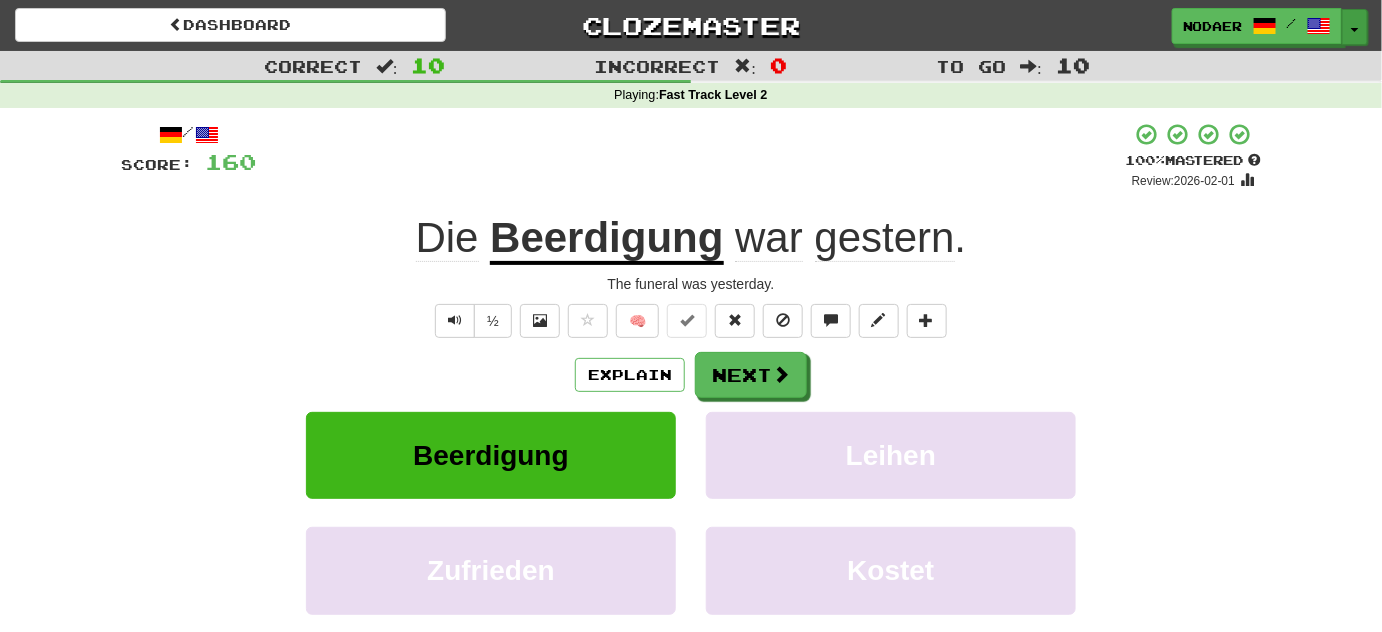 click on "Toggle Dropdown" at bounding box center [1355, 27] 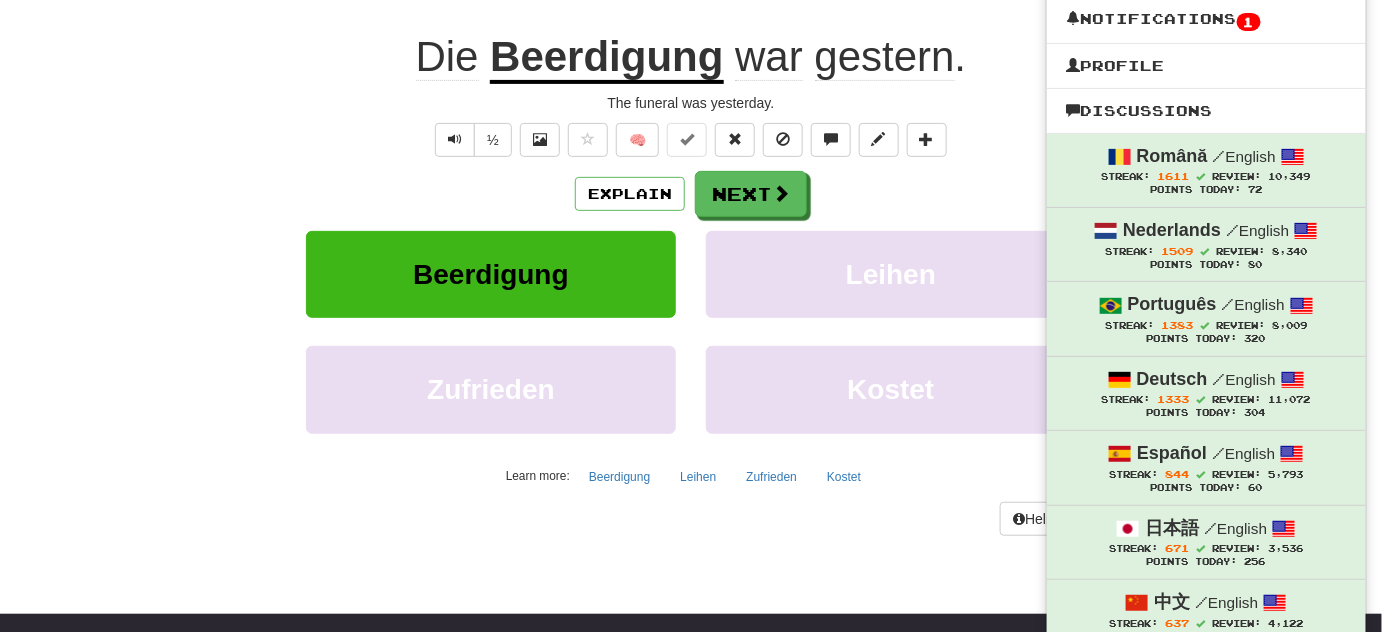 scroll, scrollTop: 0, scrollLeft: 0, axis: both 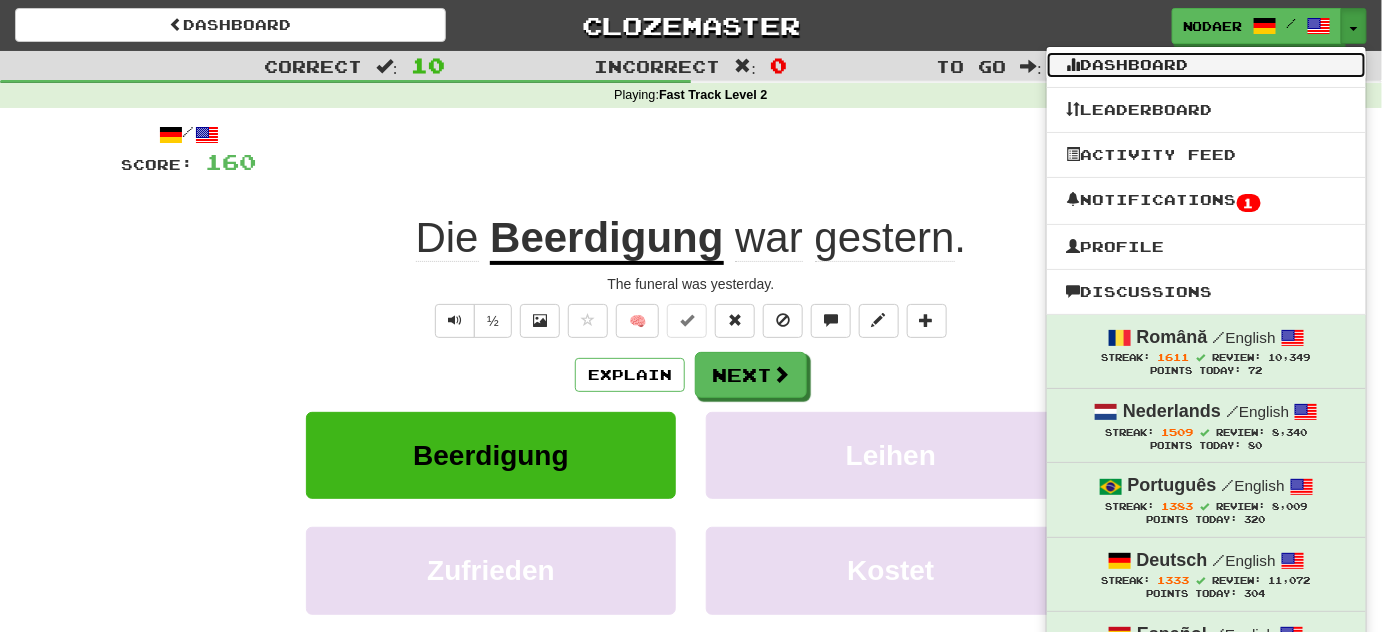 click on "Dashboard" at bounding box center (1206, 65) 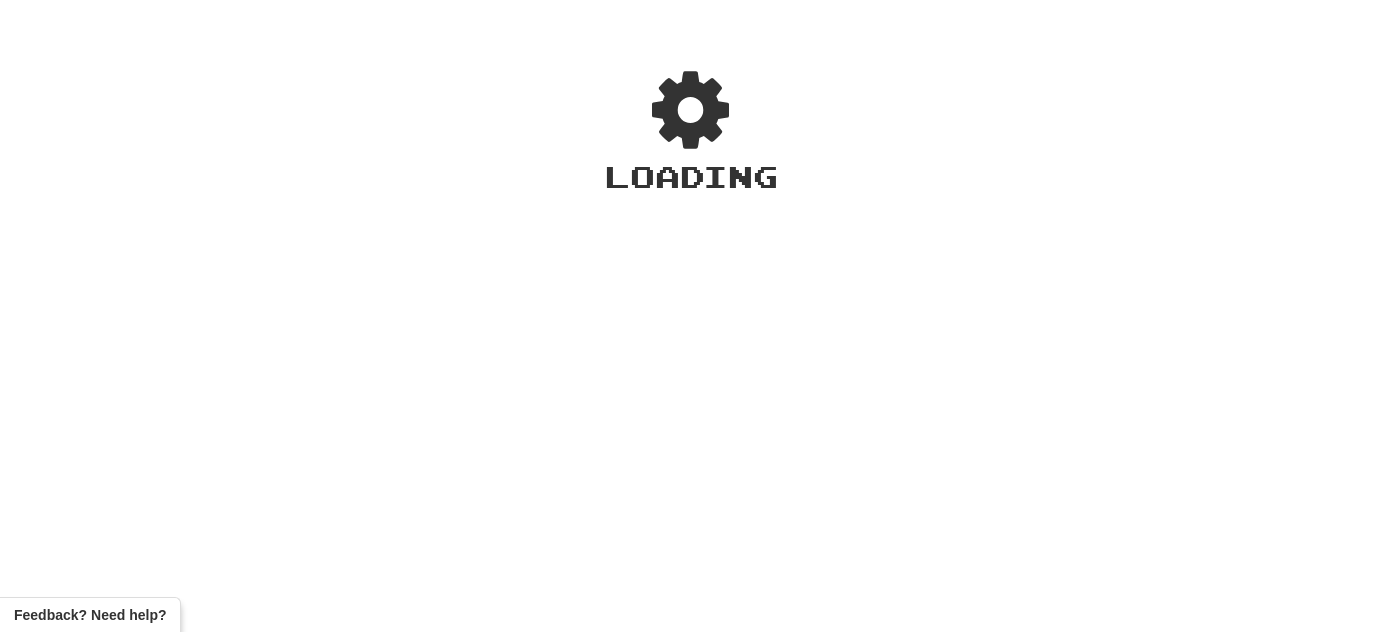 scroll, scrollTop: 0, scrollLeft: 0, axis: both 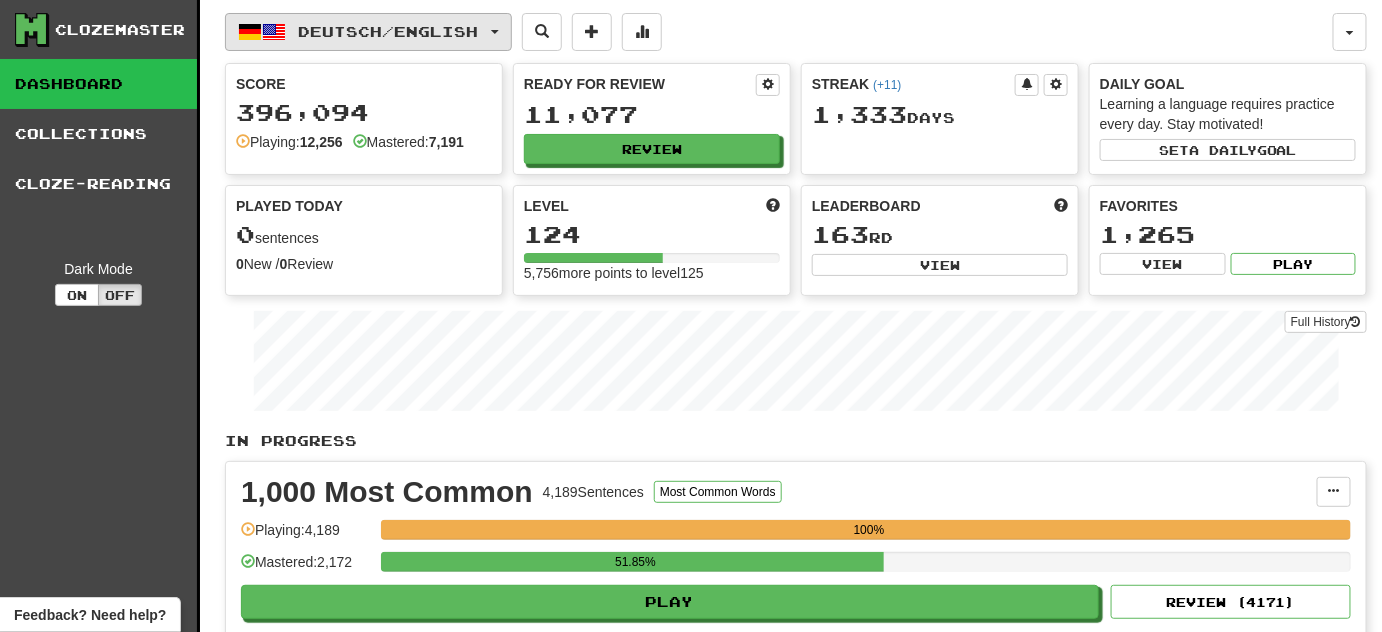 click on "Deutsch  /  English" at bounding box center (368, 32) 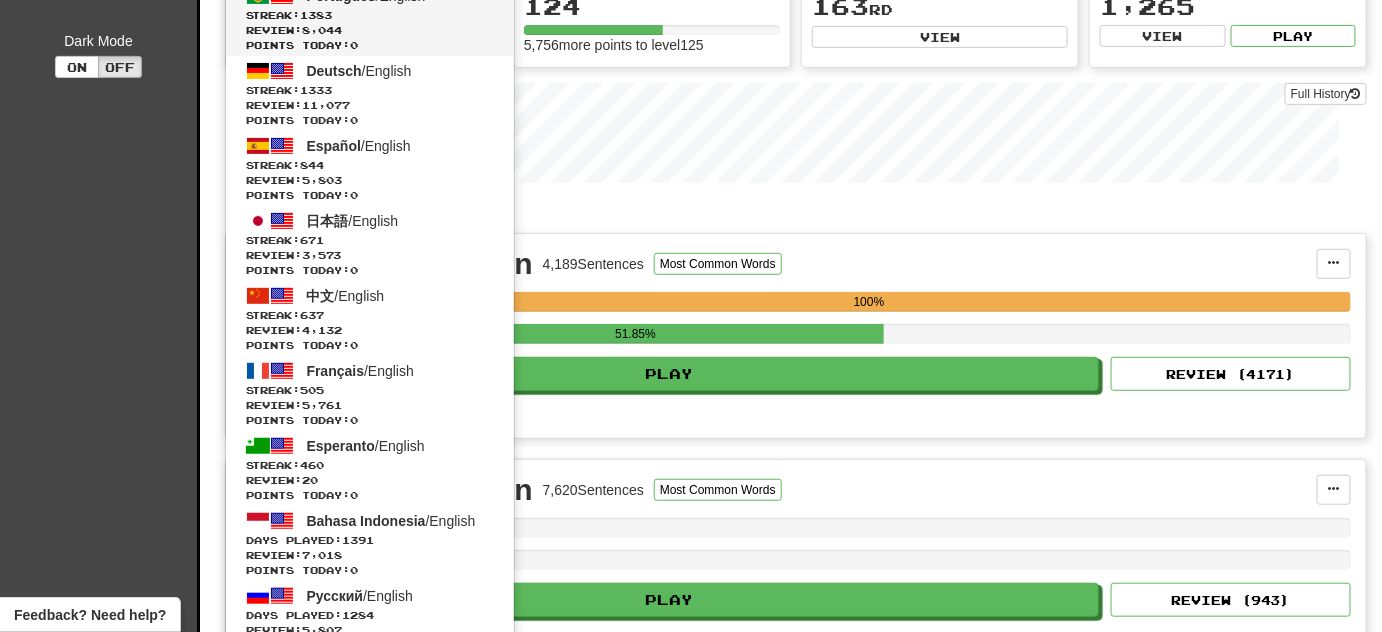 scroll, scrollTop: 272, scrollLeft: 0, axis: vertical 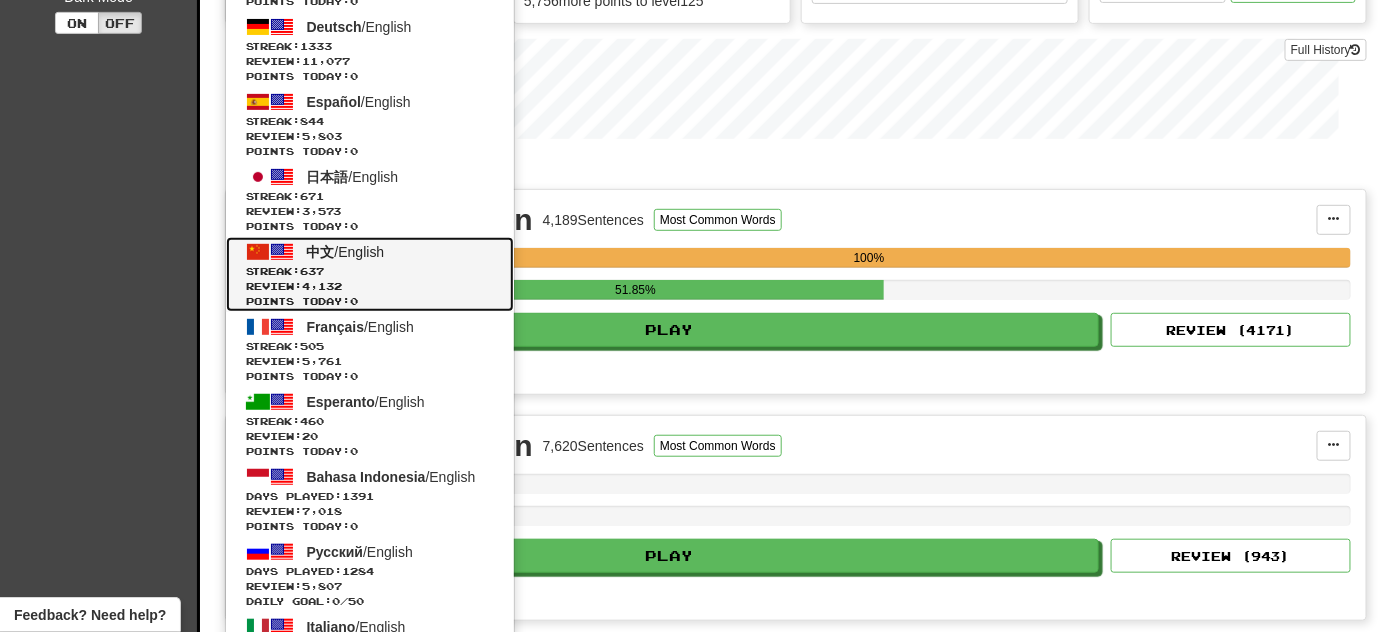 click on "Review:  4,132" at bounding box center [370, 286] 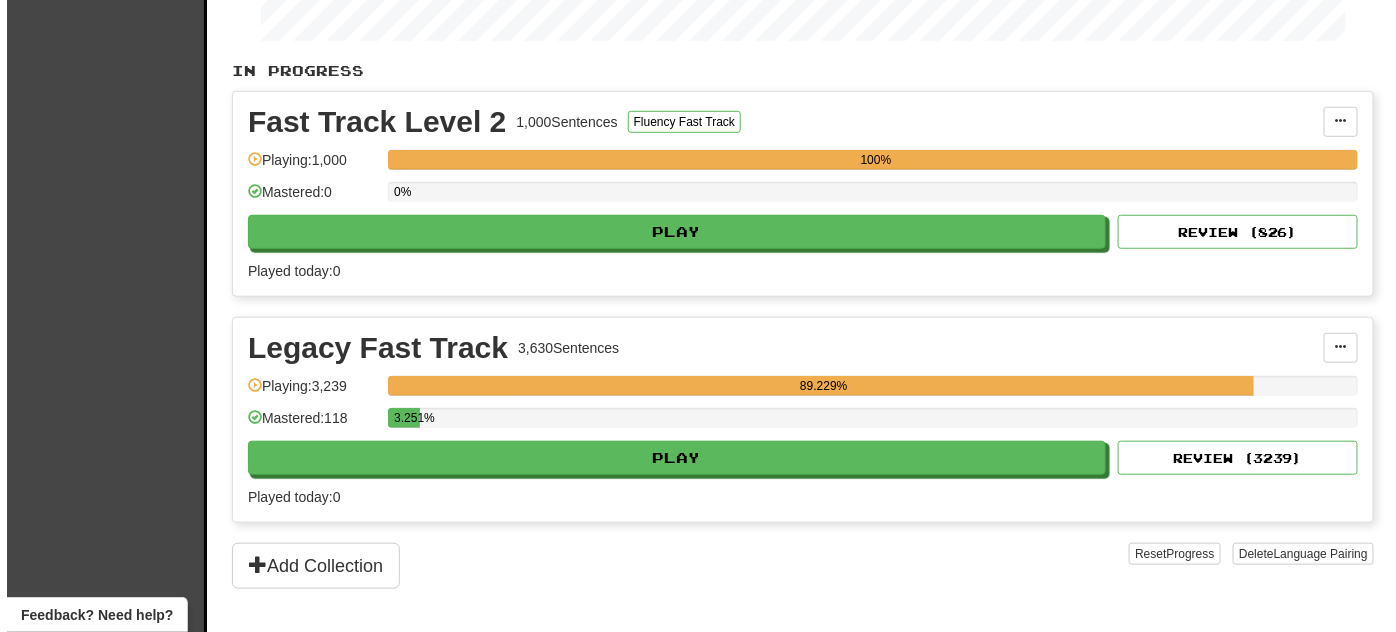 scroll, scrollTop: 363, scrollLeft: 0, axis: vertical 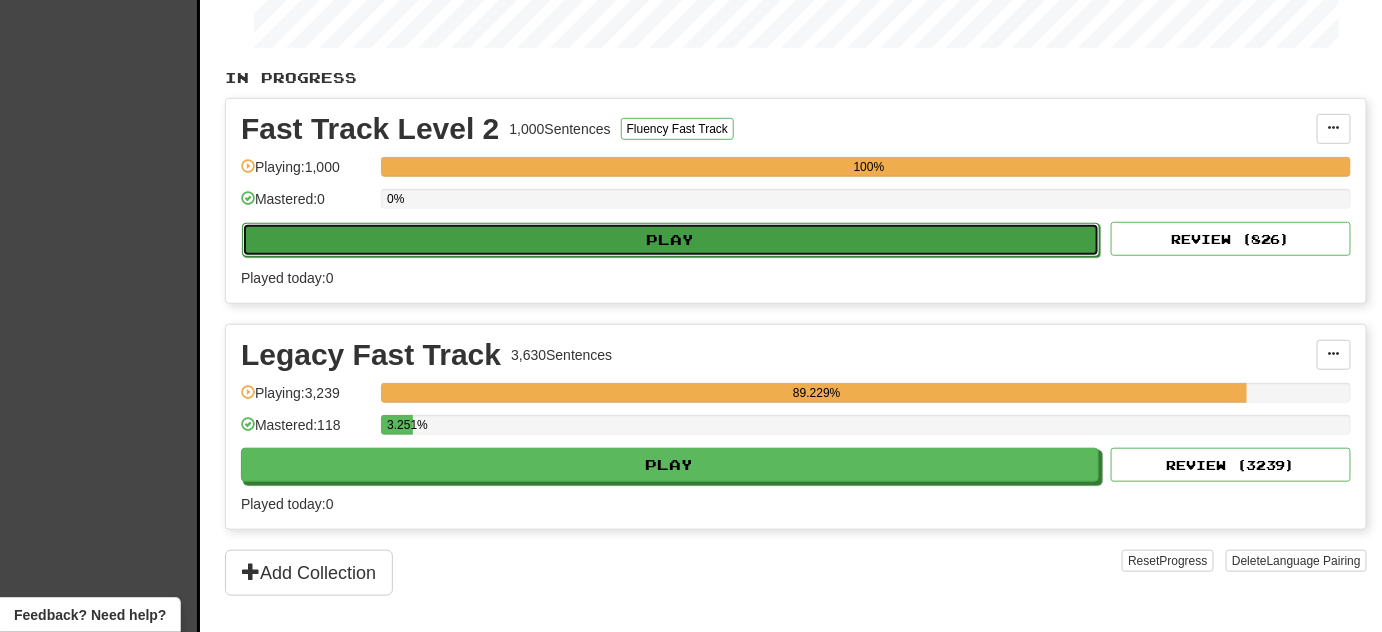 click on "Play" at bounding box center (671, 240) 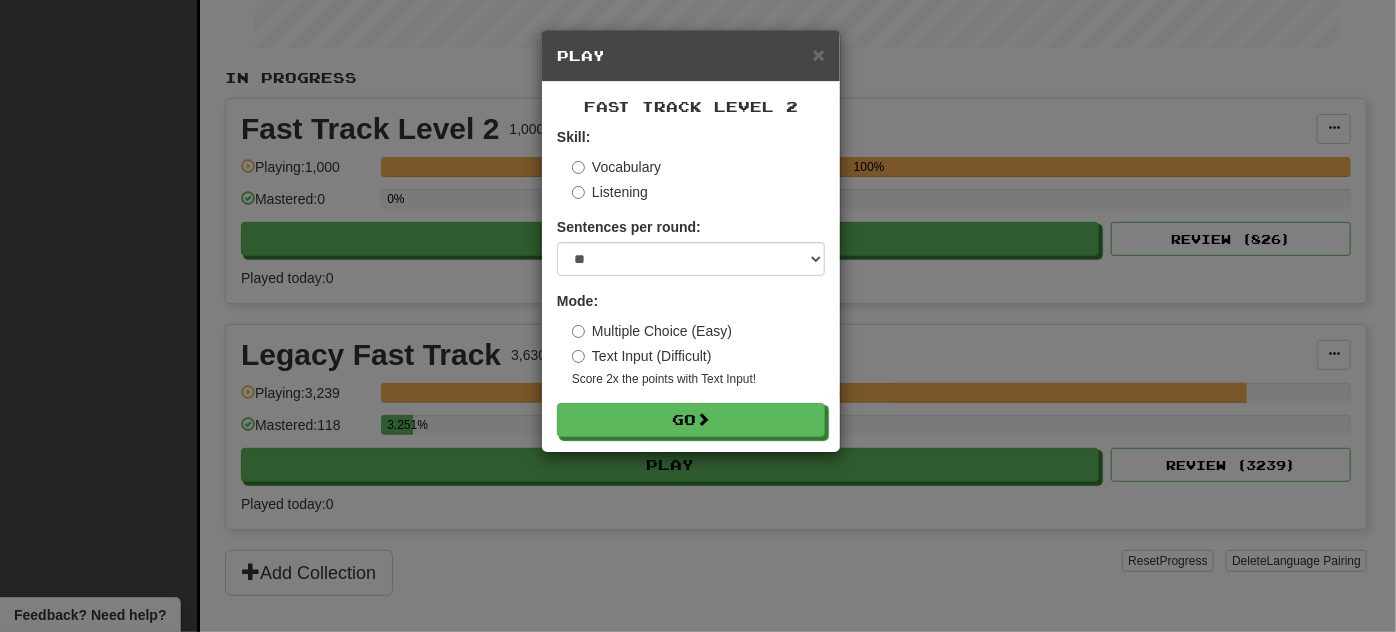 click on "× Play Fast Track Level 2 Skill: Vocabulary Listening Sentences per round: * ** ** ** ** ** *** ******** Mode: Multiple Choice (Easy) Text Input (Difficult) Score 2x the points with Text Input ! Go" at bounding box center (698, 316) 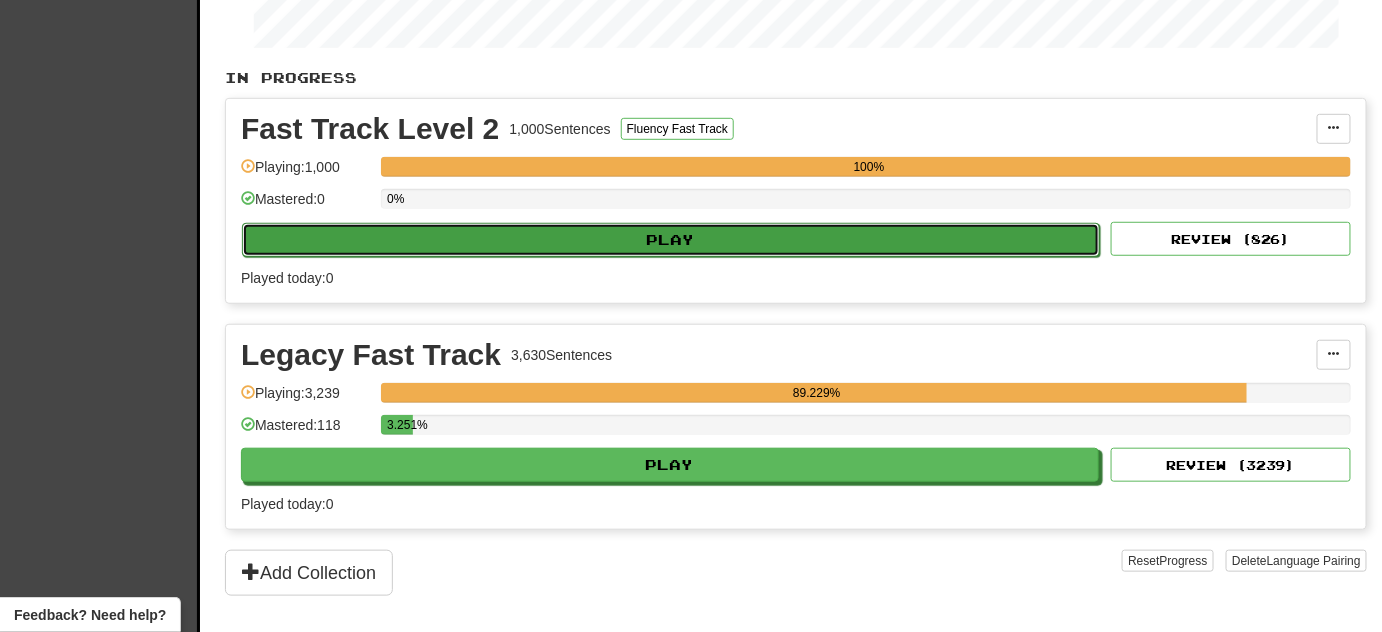 click on "Play" at bounding box center [671, 240] 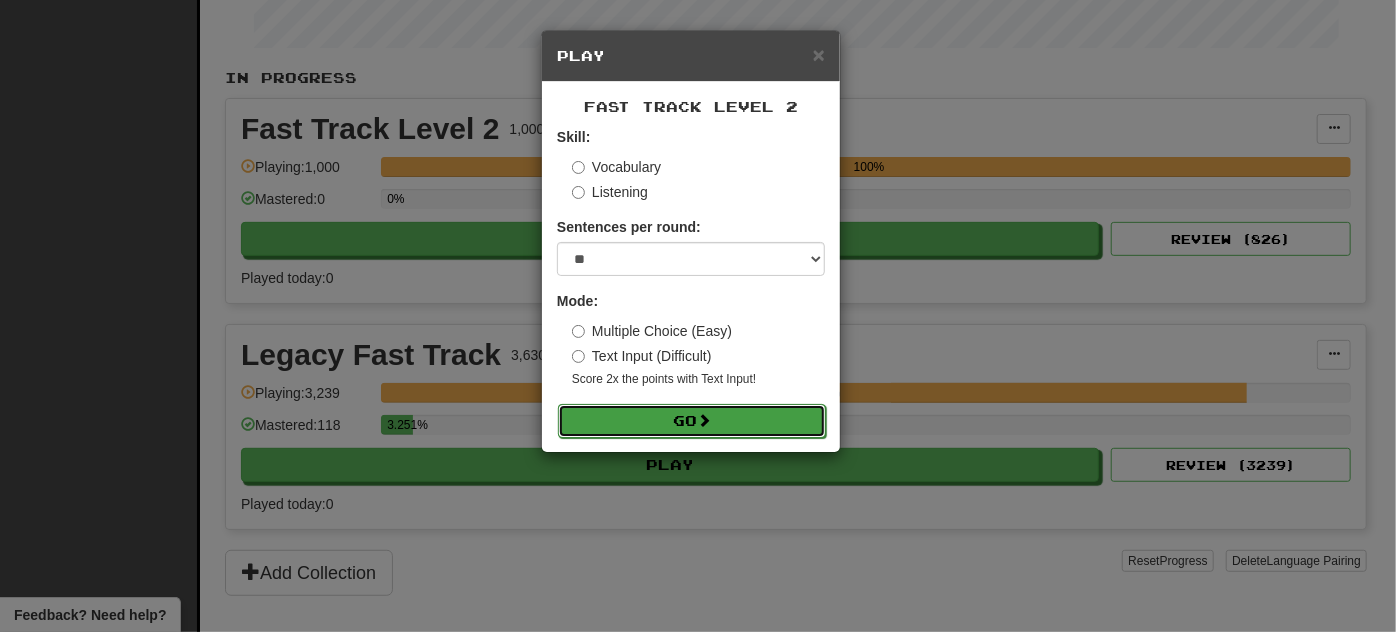 click on "Go" at bounding box center (692, 421) 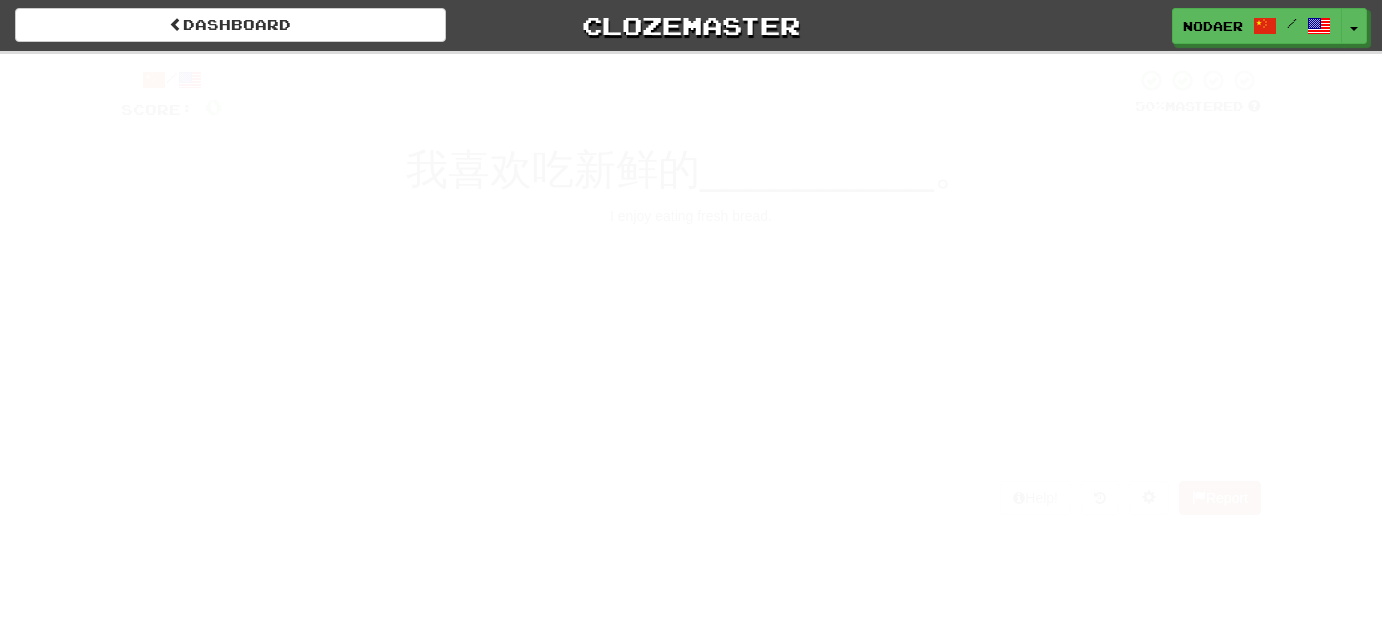 scroll, scrollTop: 0, scrollLeft: 0, axis: both 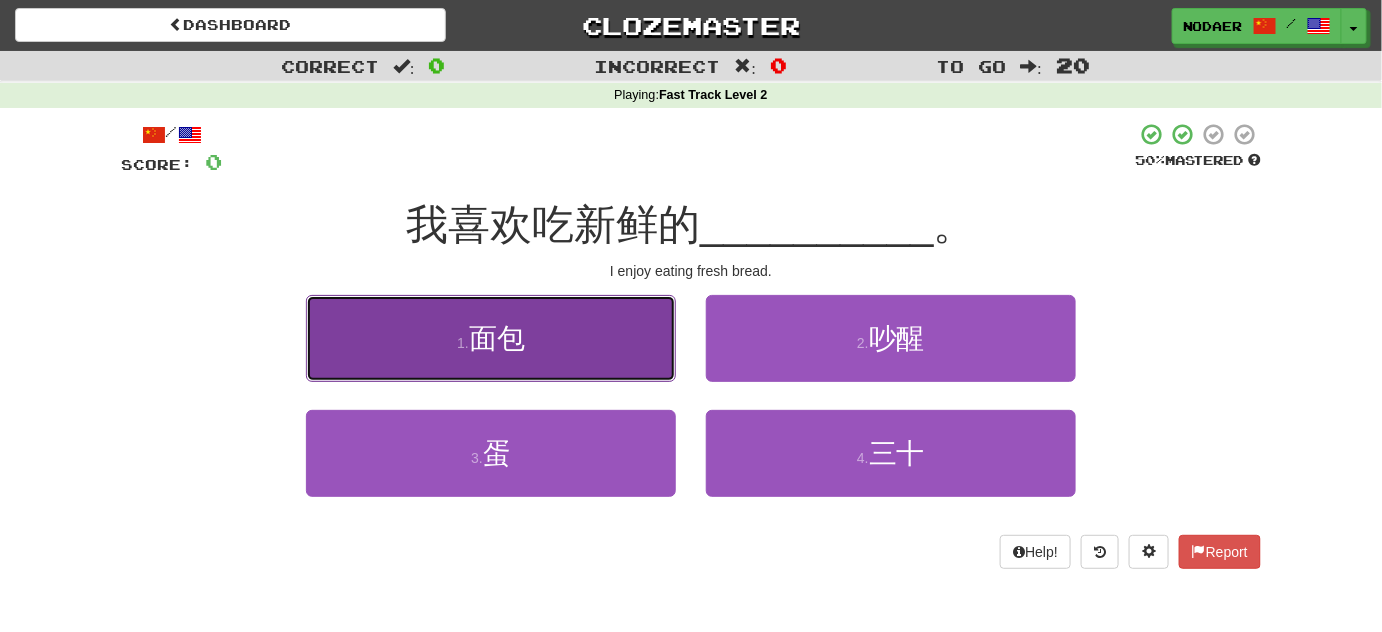 click on "1 .  面包" at bounding box center [491, 338] 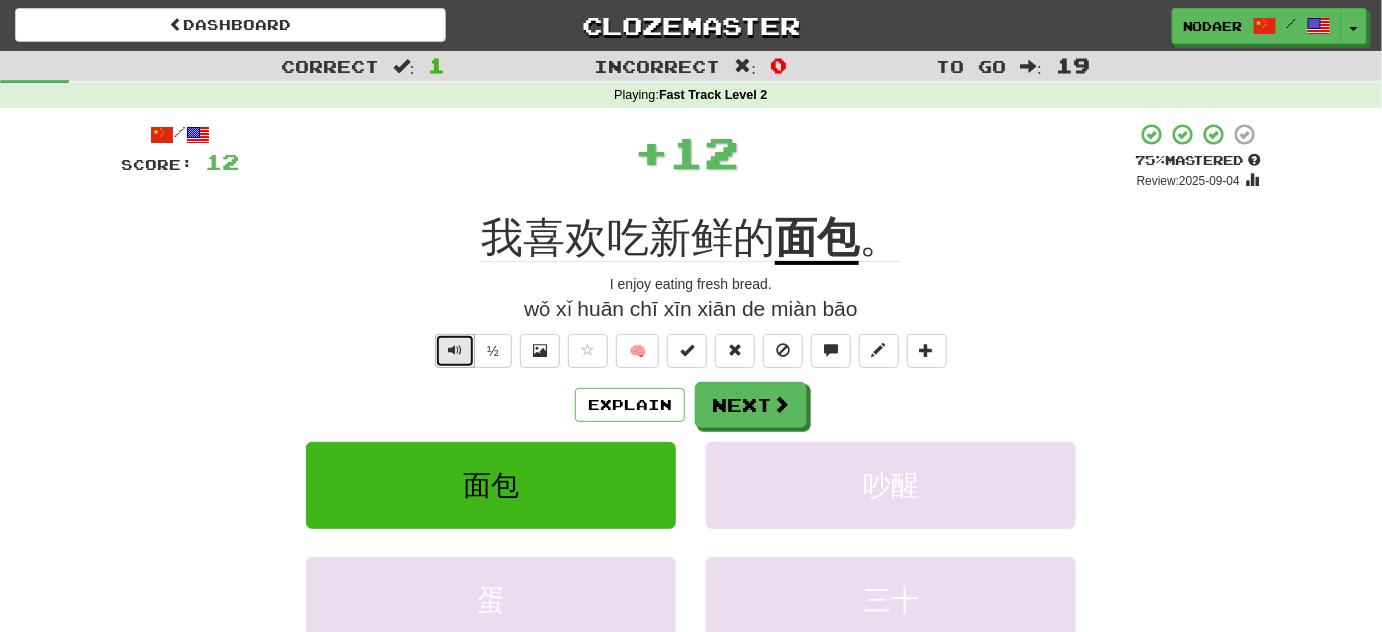 click at bounding box center (455, 350) 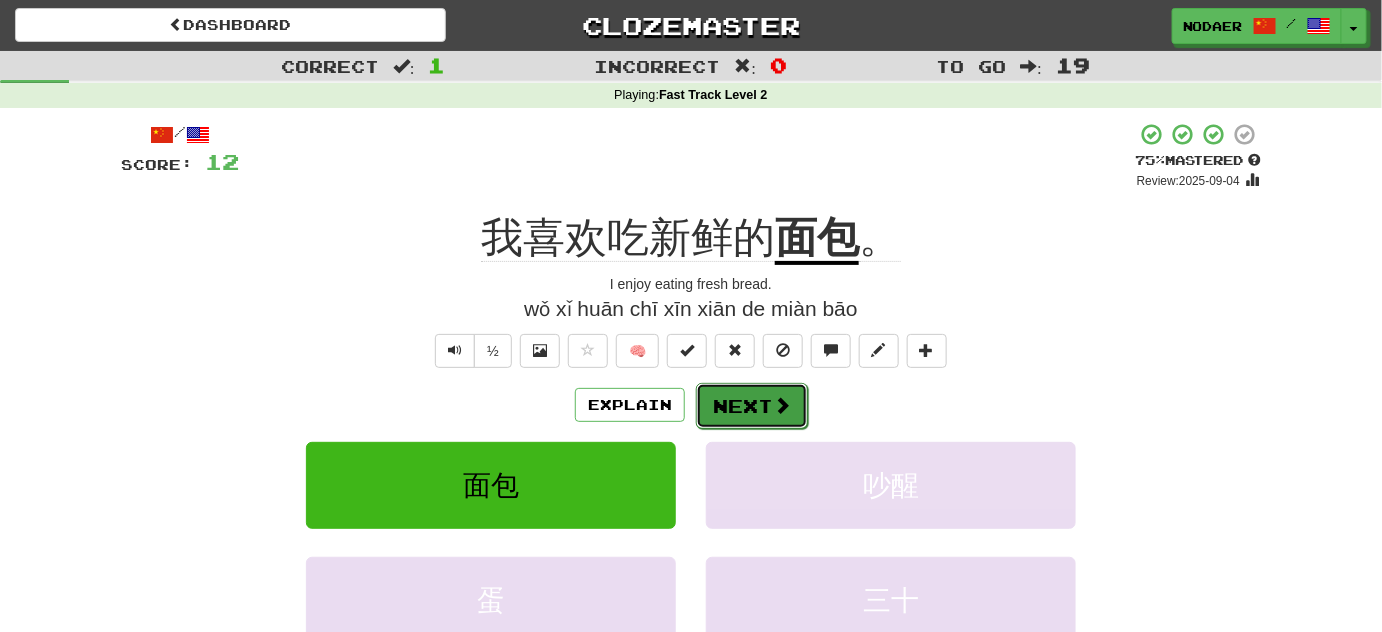 click at bounding box center (782, 405) 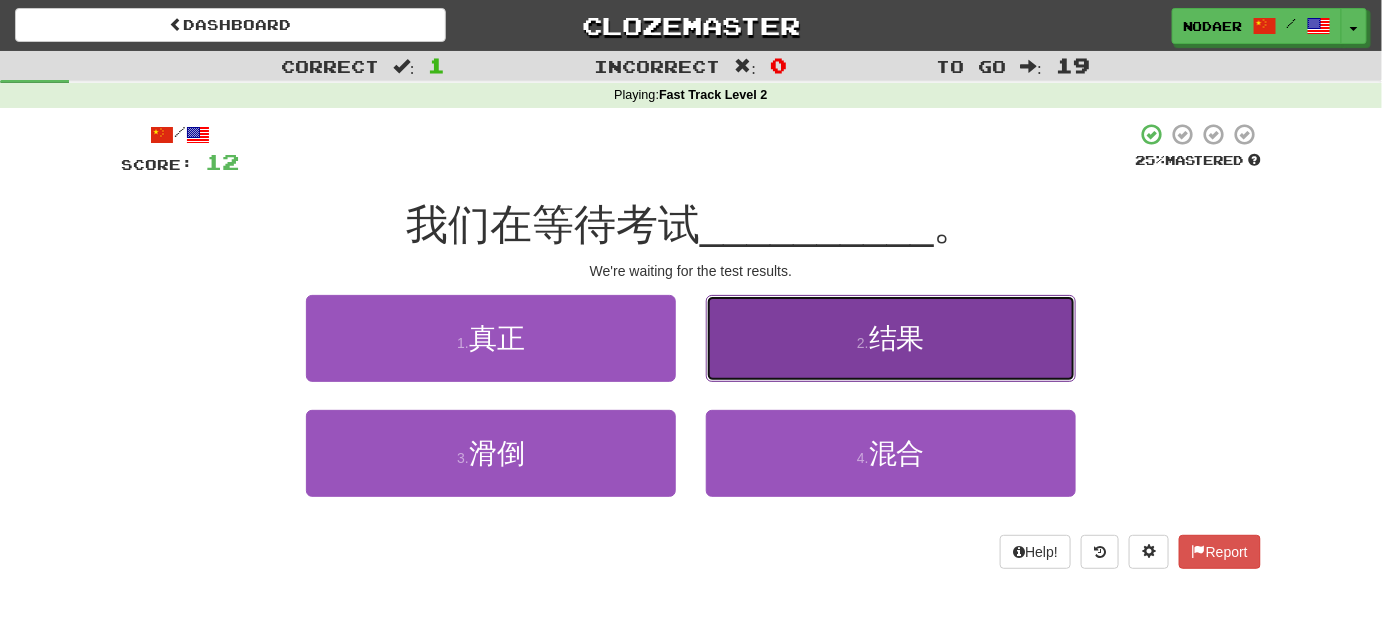 click on "结果" at bounding box center [897, 338] 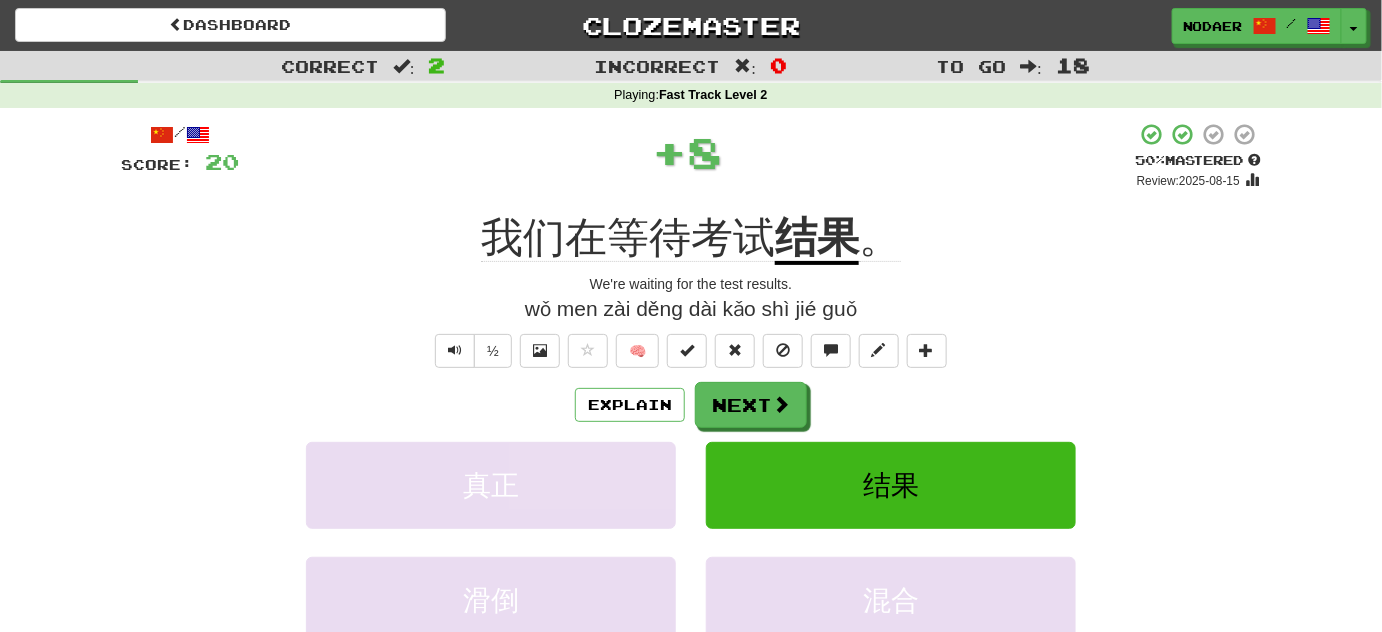 click on "/  Score:   20 + 8 50 %  Mastered Review:  2025-08-15 我们在等待考试 结果 。 We're waiting for the test results. wǒ men zài děng dài kǎo shì jié guǒ ½ 🧠 Explain Next 真正 结果 滑倒 混合 Learn more: 真正 结果 滑倒 混合  Help!  Report" at bounding box center (691, 434) 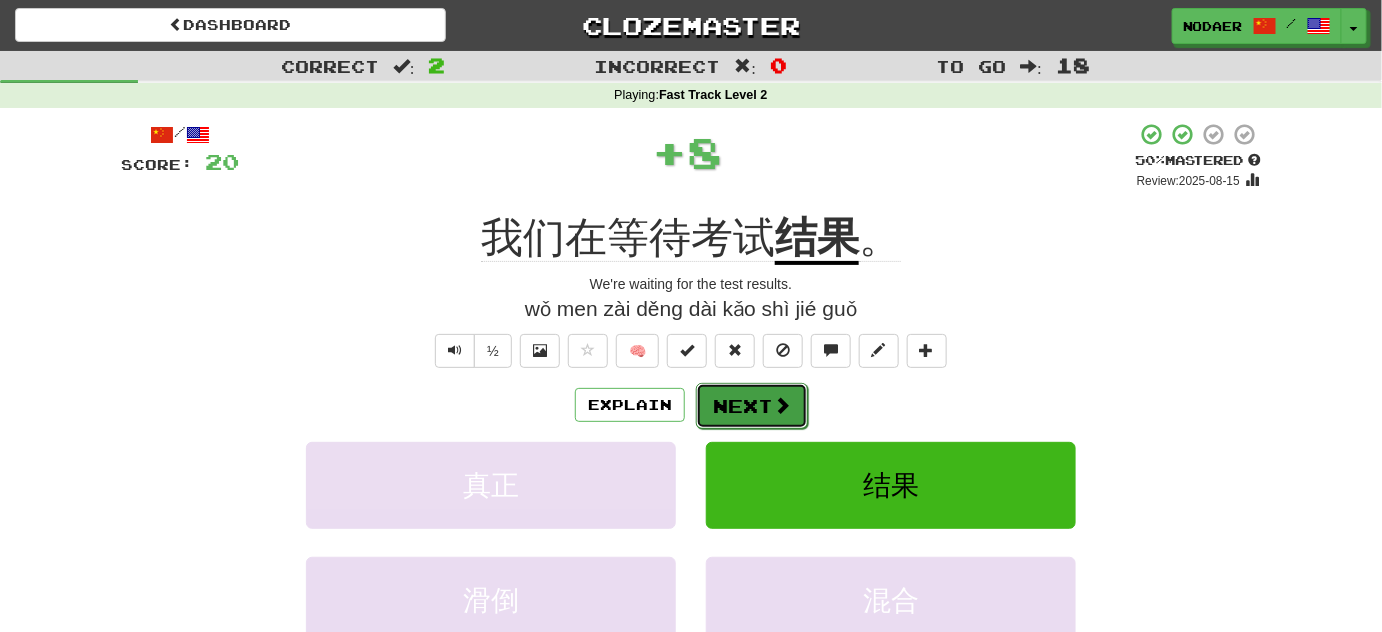 click at bounding box center (782, 405) 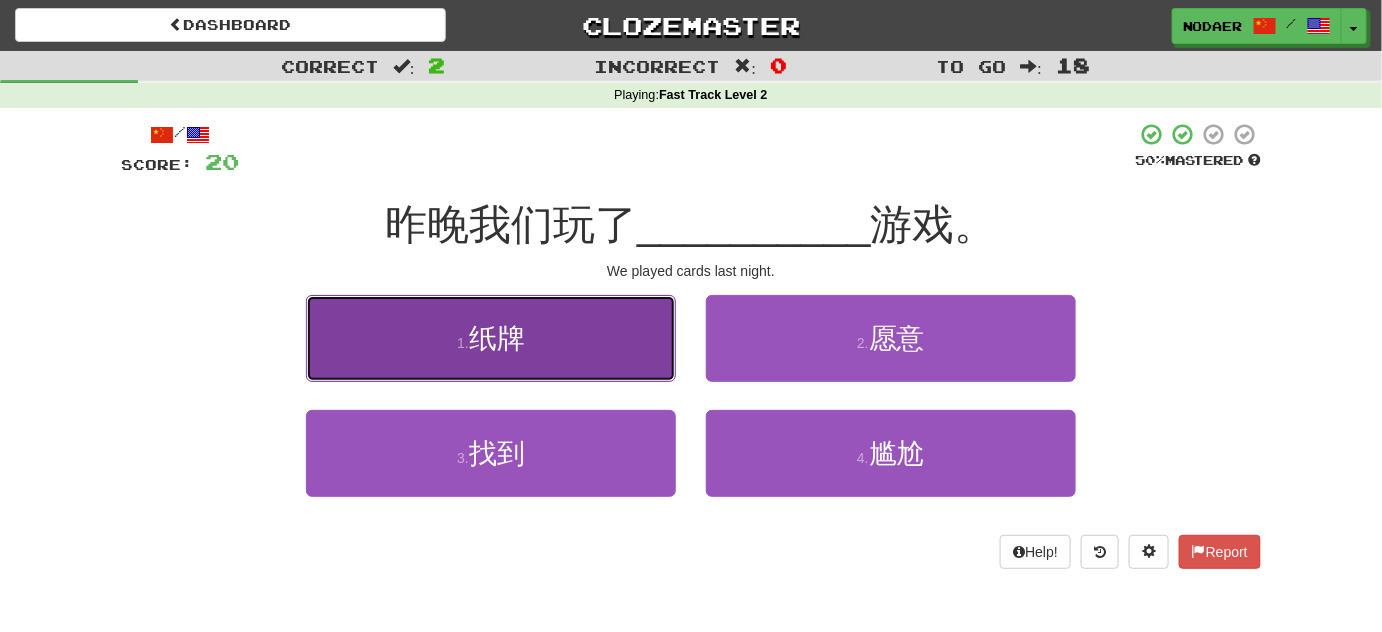 click on "1 .  纸牌" at bounding box center (491, 338) 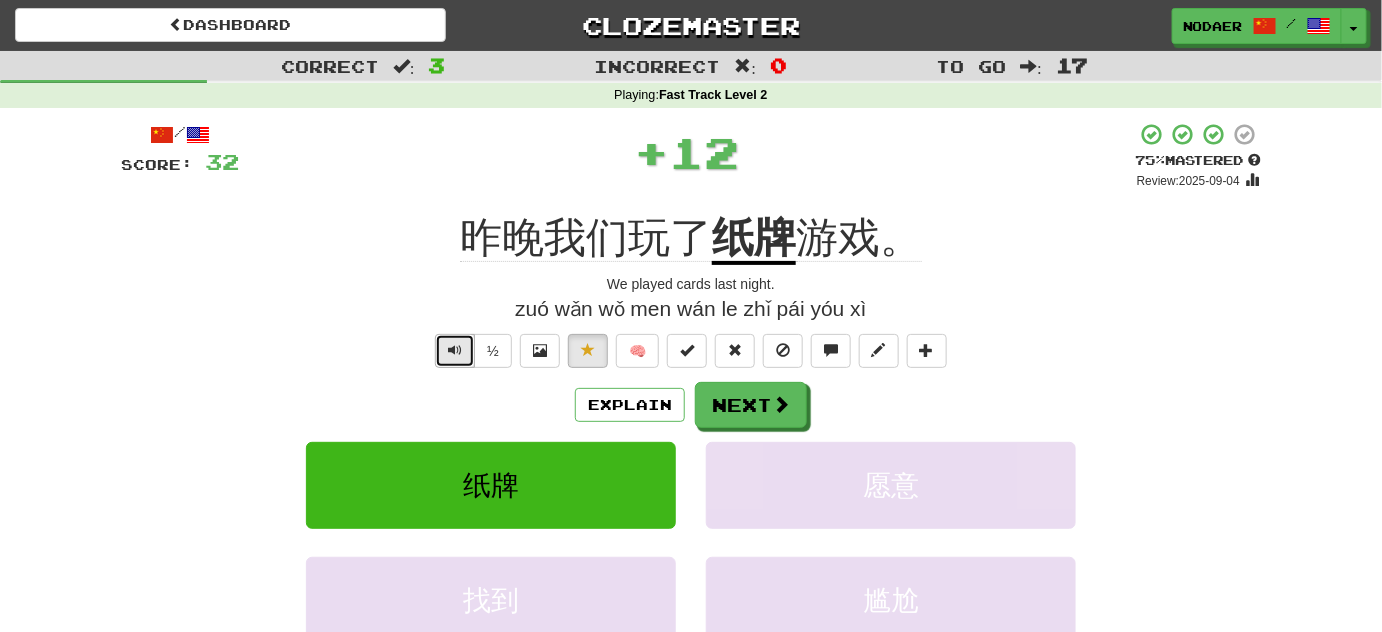 click at bounding box center [455, 350] 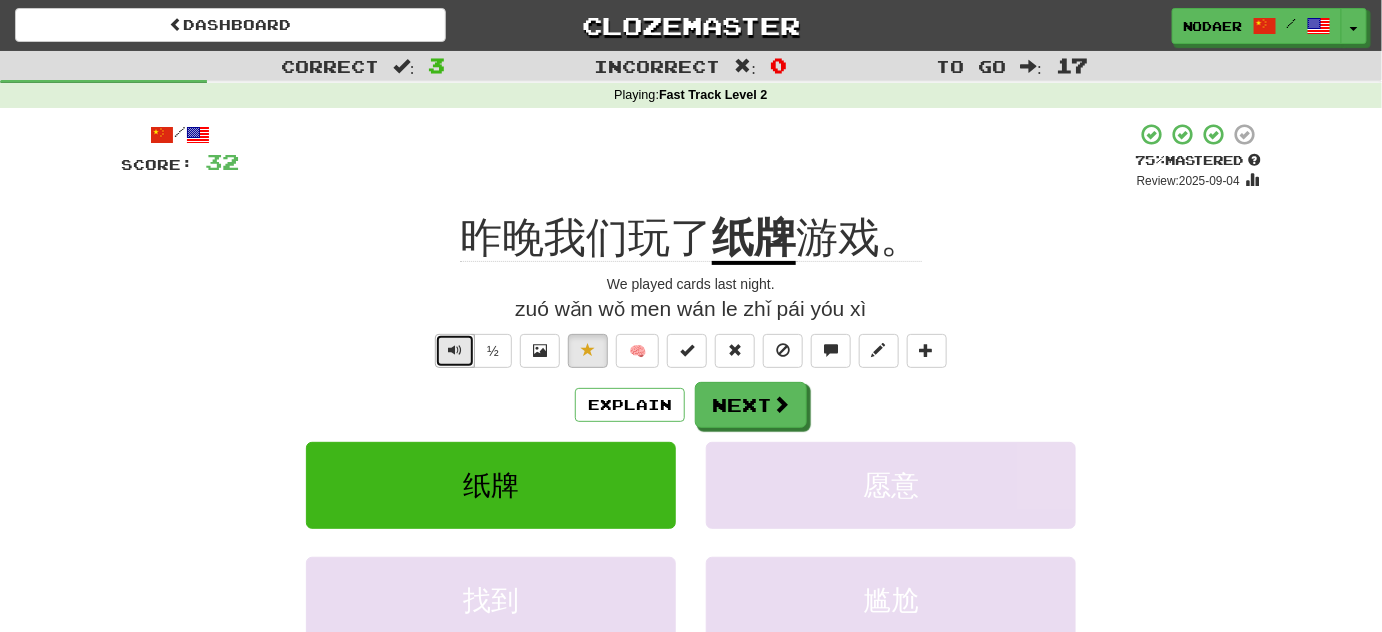 click at bounding box center [455, 350] 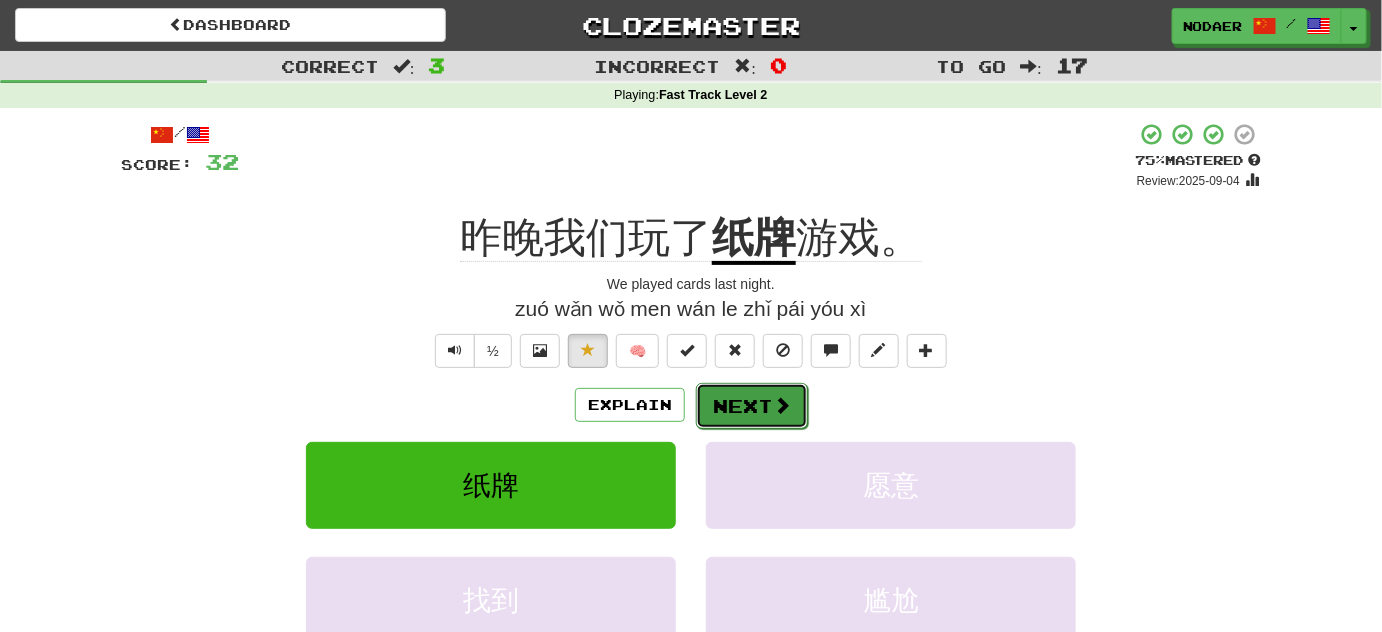click on "Next" at bounding box center (752, 406) 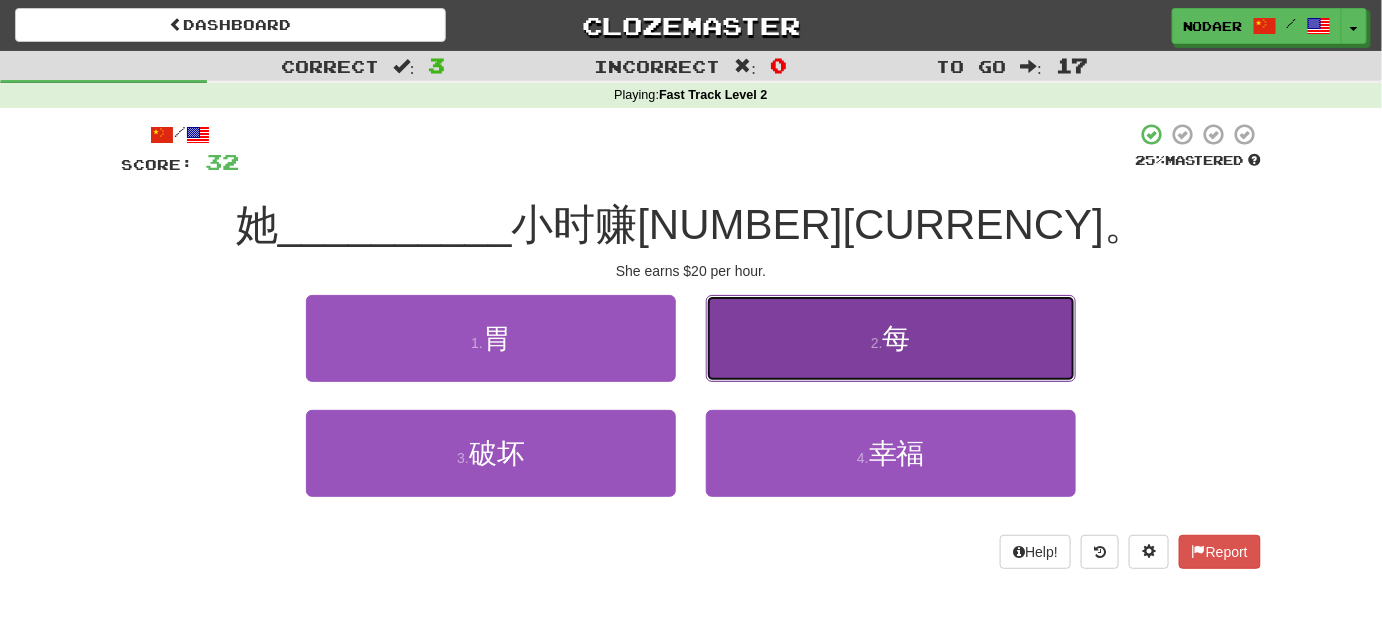 click on "2 .  每" at bounding box center [891, 338] 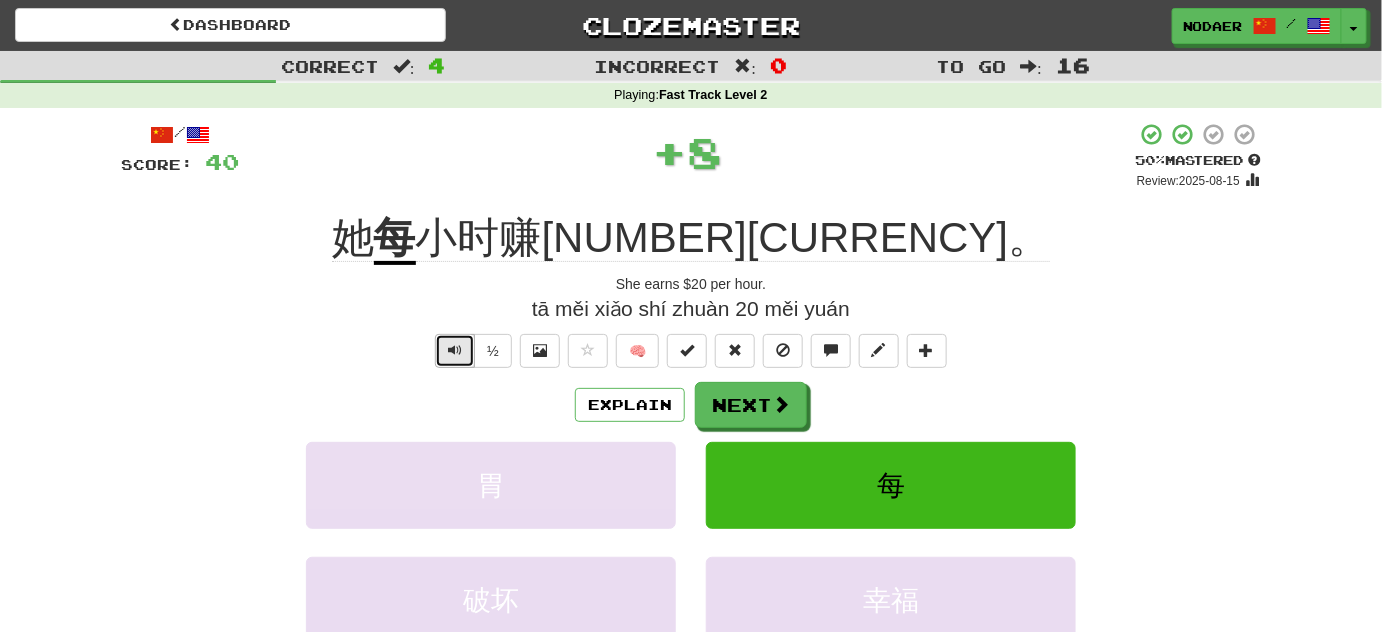 click at bounding box center (455, 350) 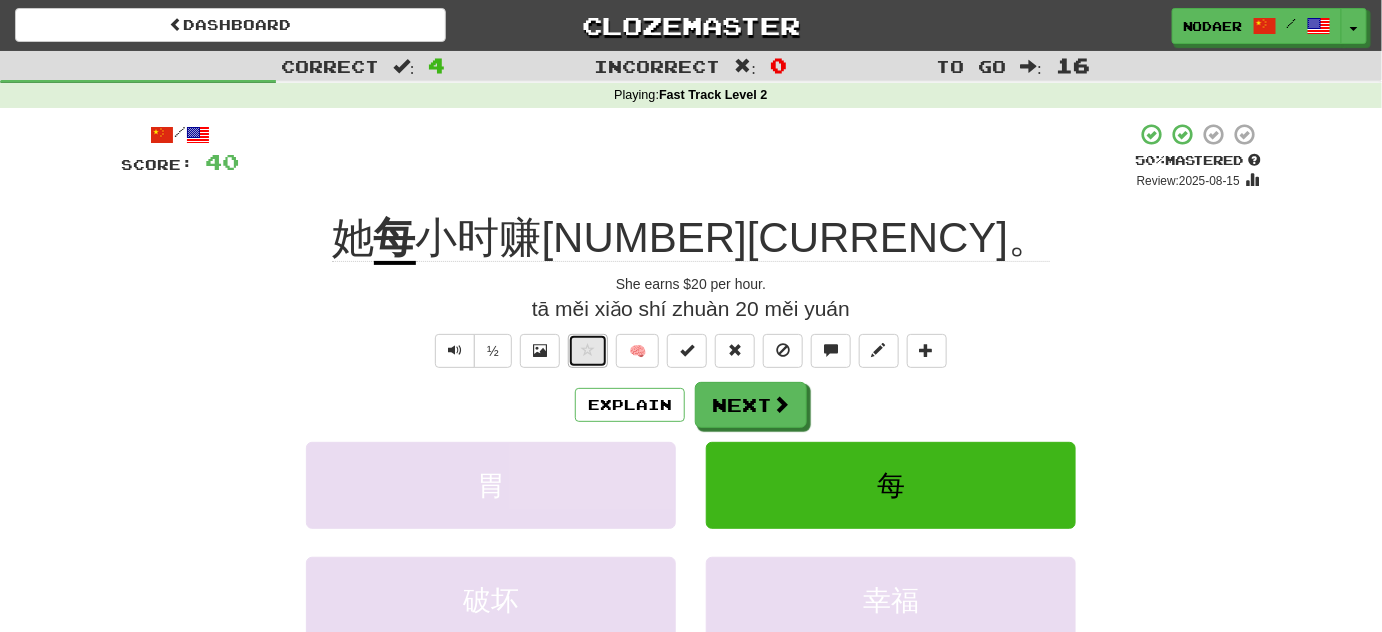 click at bounding box center [588, 351] 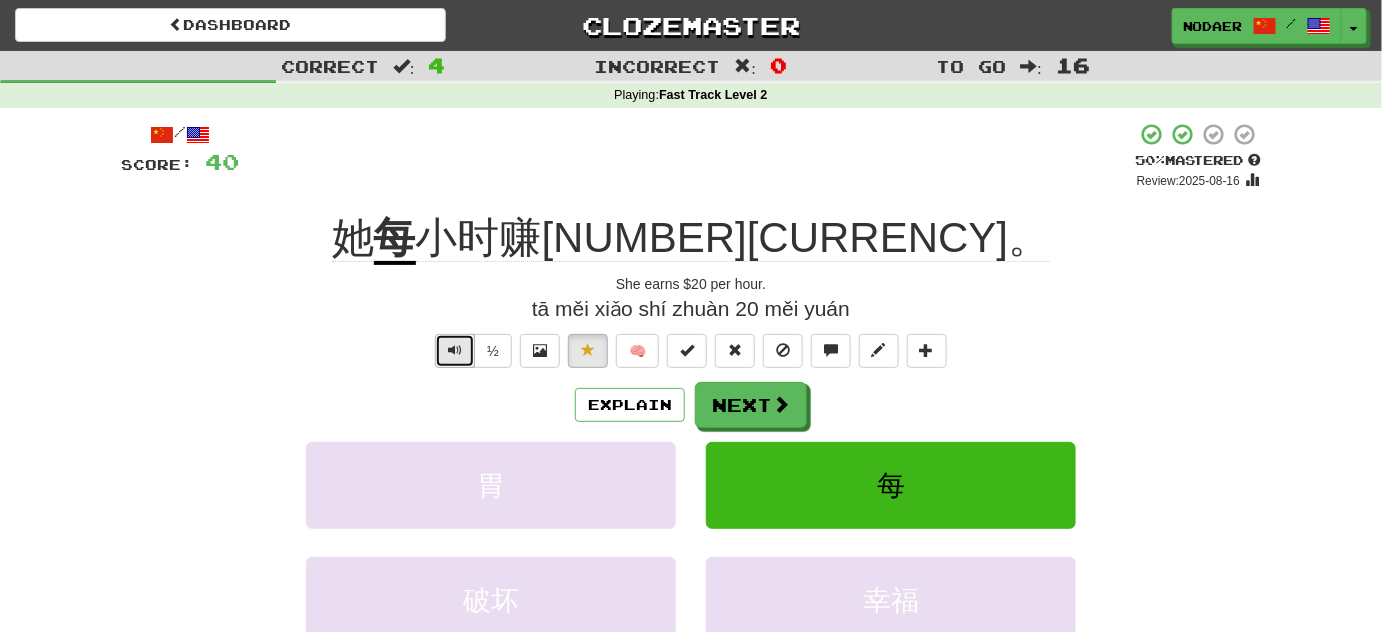 click at bounding box center (455, 350) 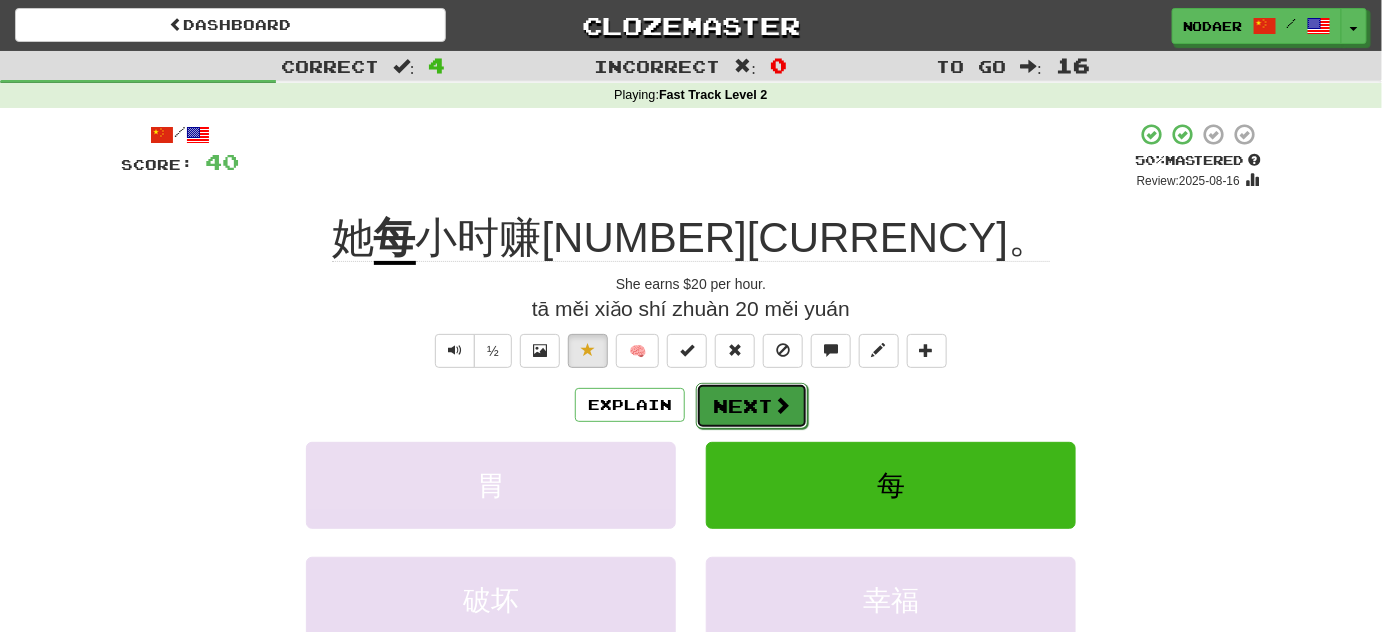 click on "Next" at bounding box center (752, 406) 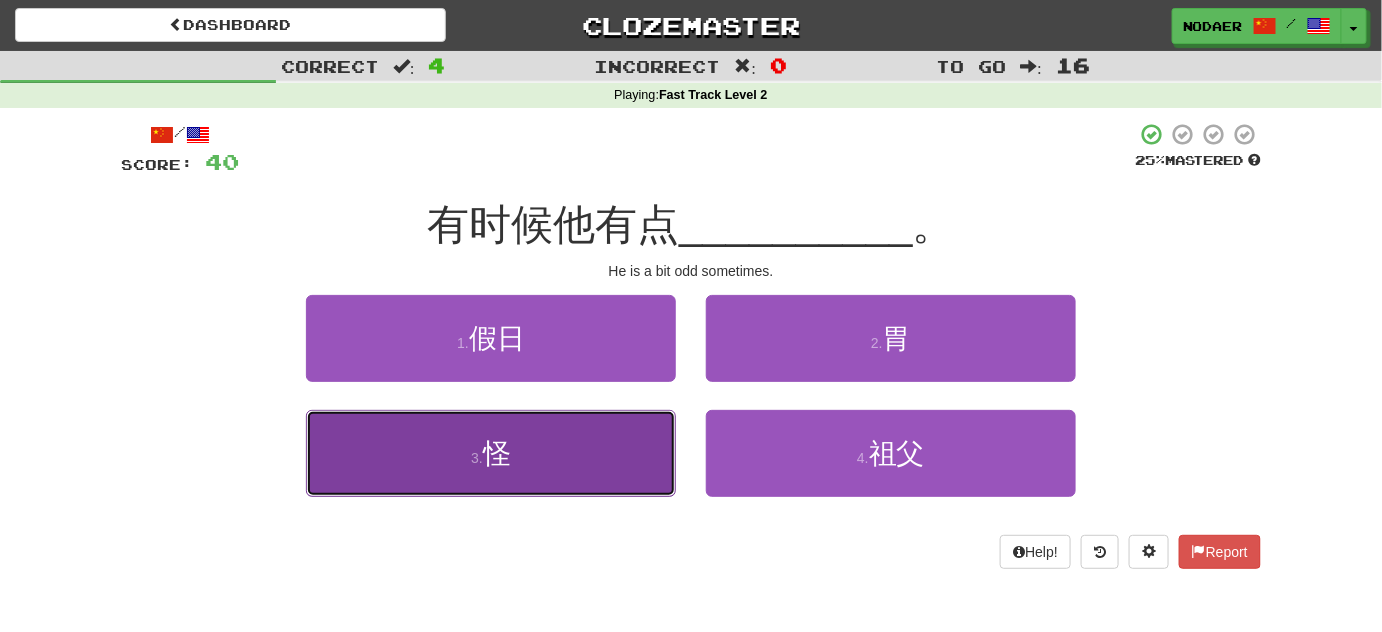 click on "3 .  怪" at bounding box center (491, 453) 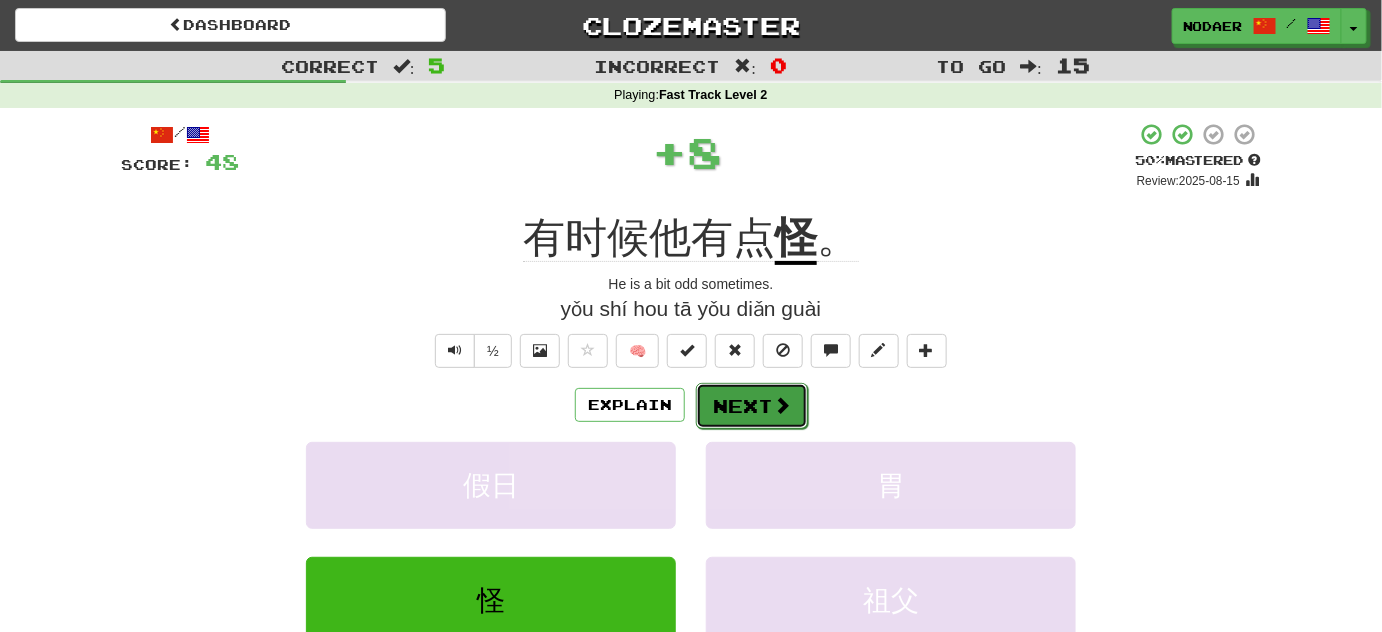 click on "Next" at bounding box center [752, 406] 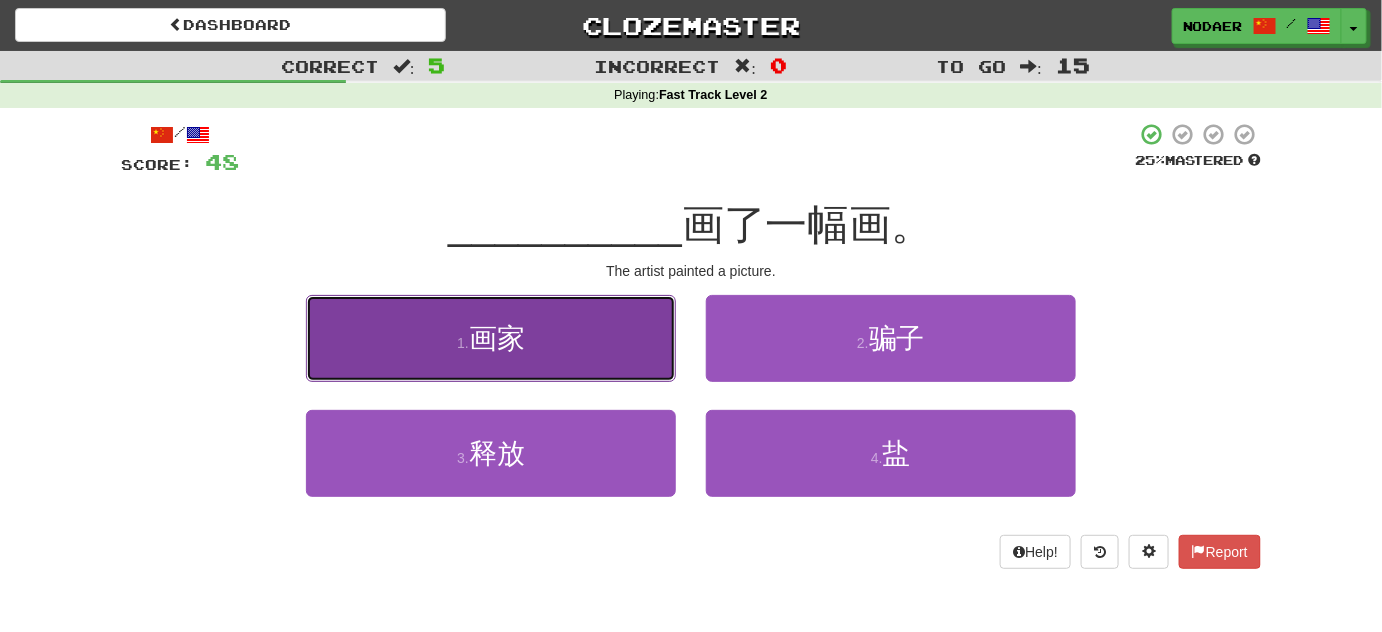 click on "1 .  画家" at bounding box center [491, 338] 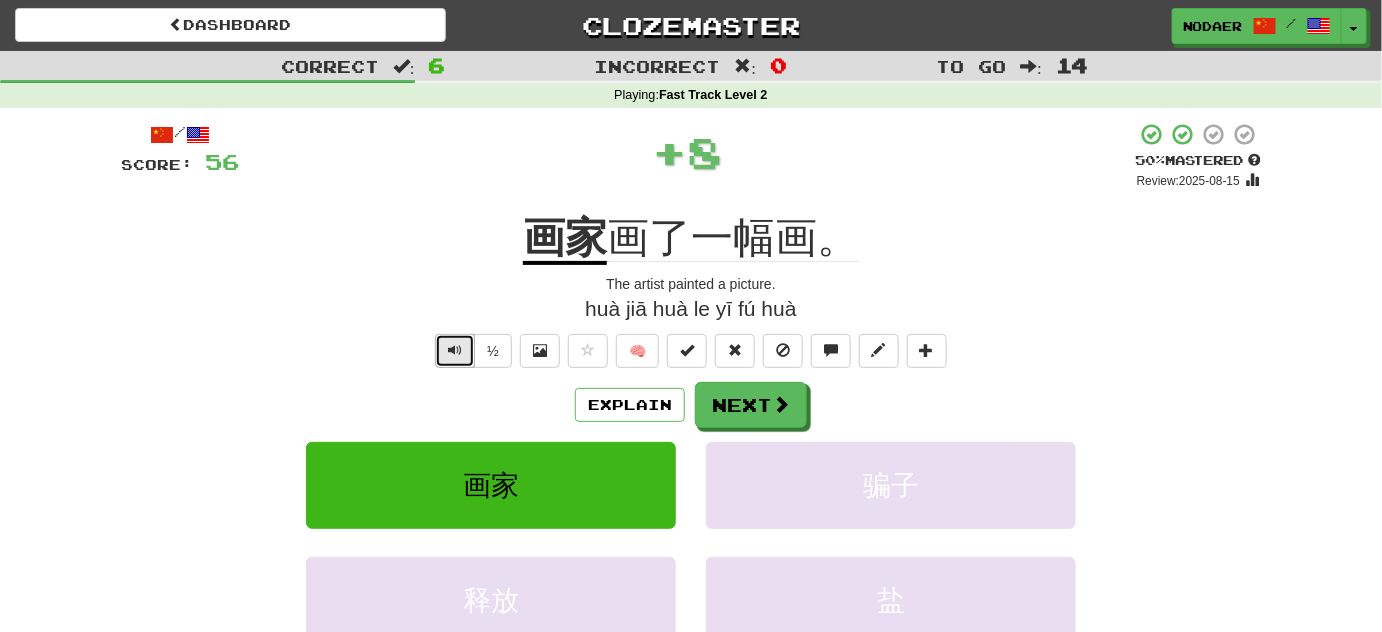 click at bounding box center [455, 351] 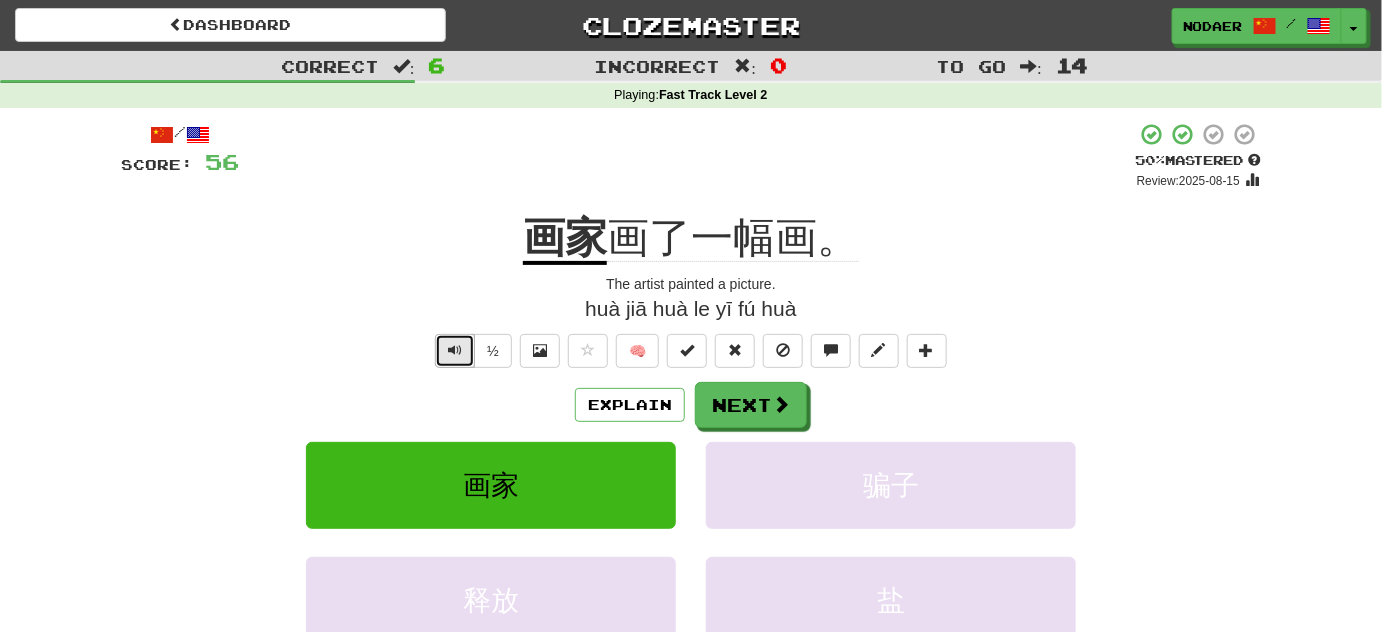 click at bounding box center [455, 350] 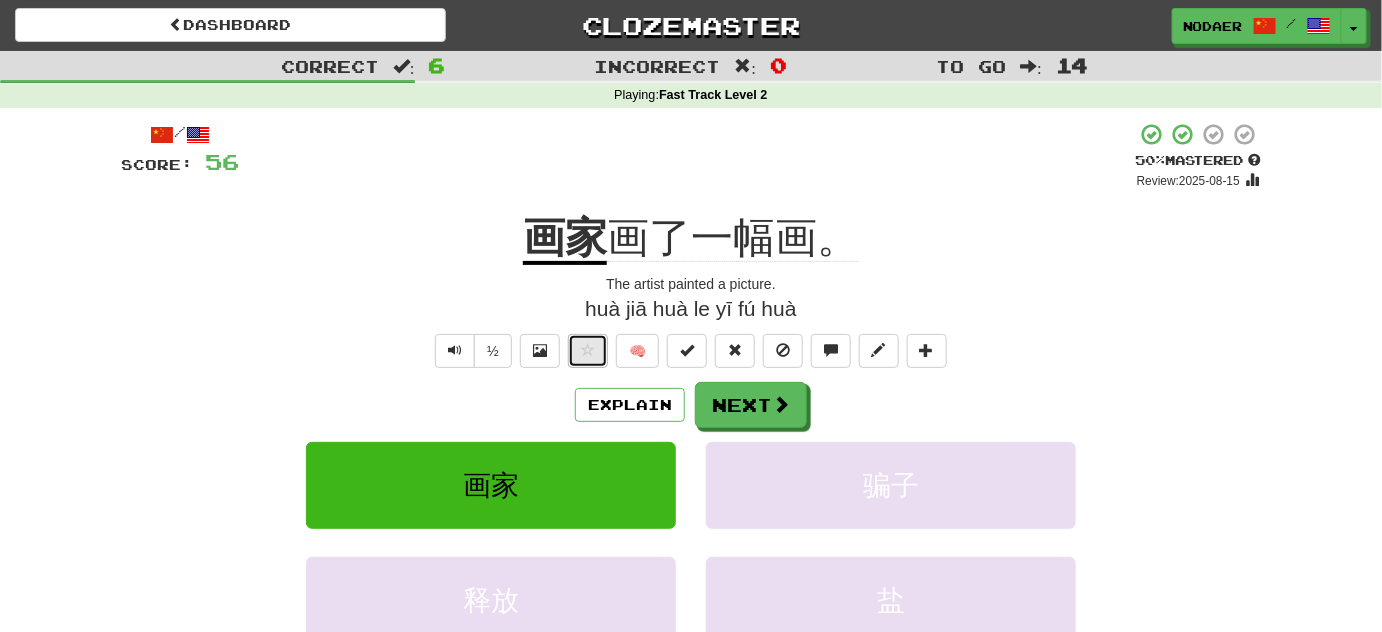 click at bounding box center (588, 351) 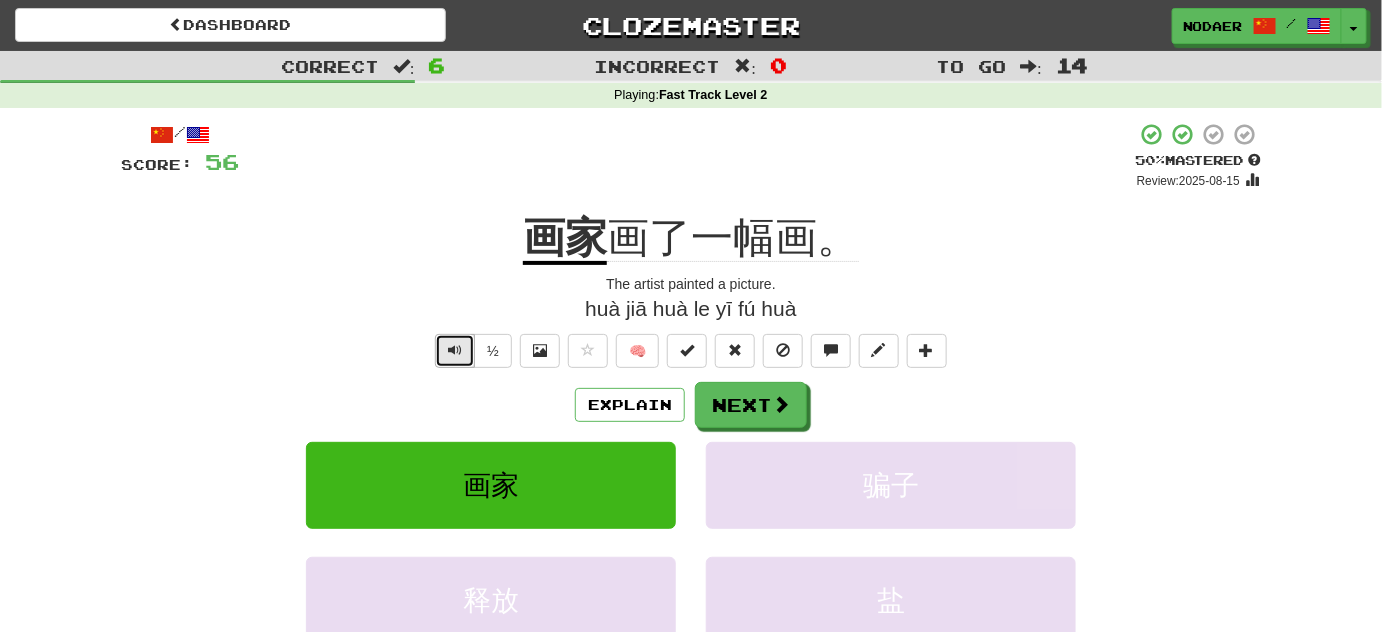 click at bounding box center (455, 351) 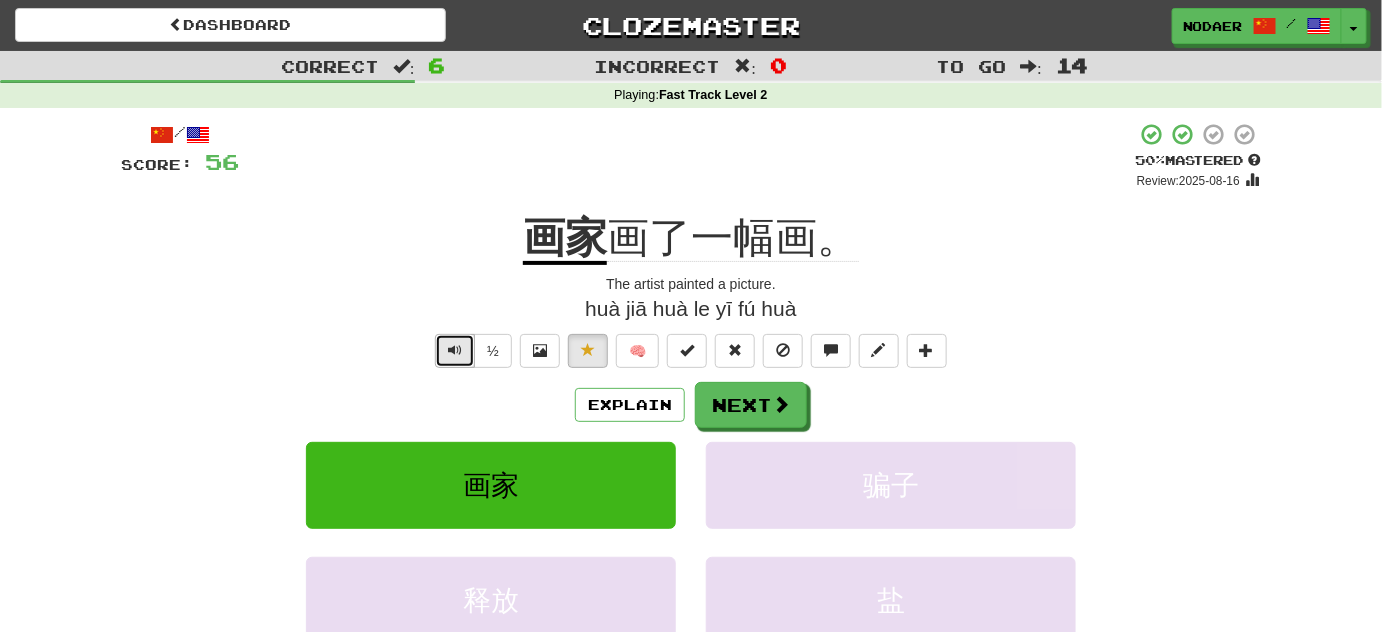 click at bounding box center [455, 350] 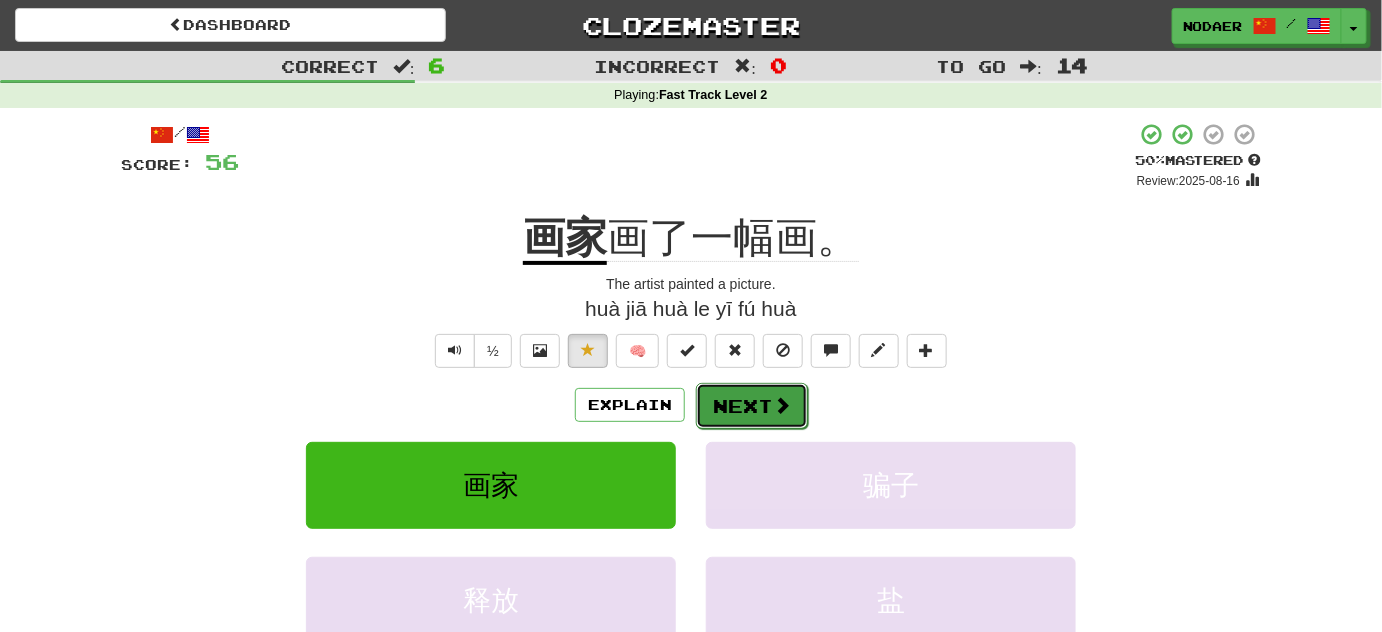 click at bounding box center [782, 405] 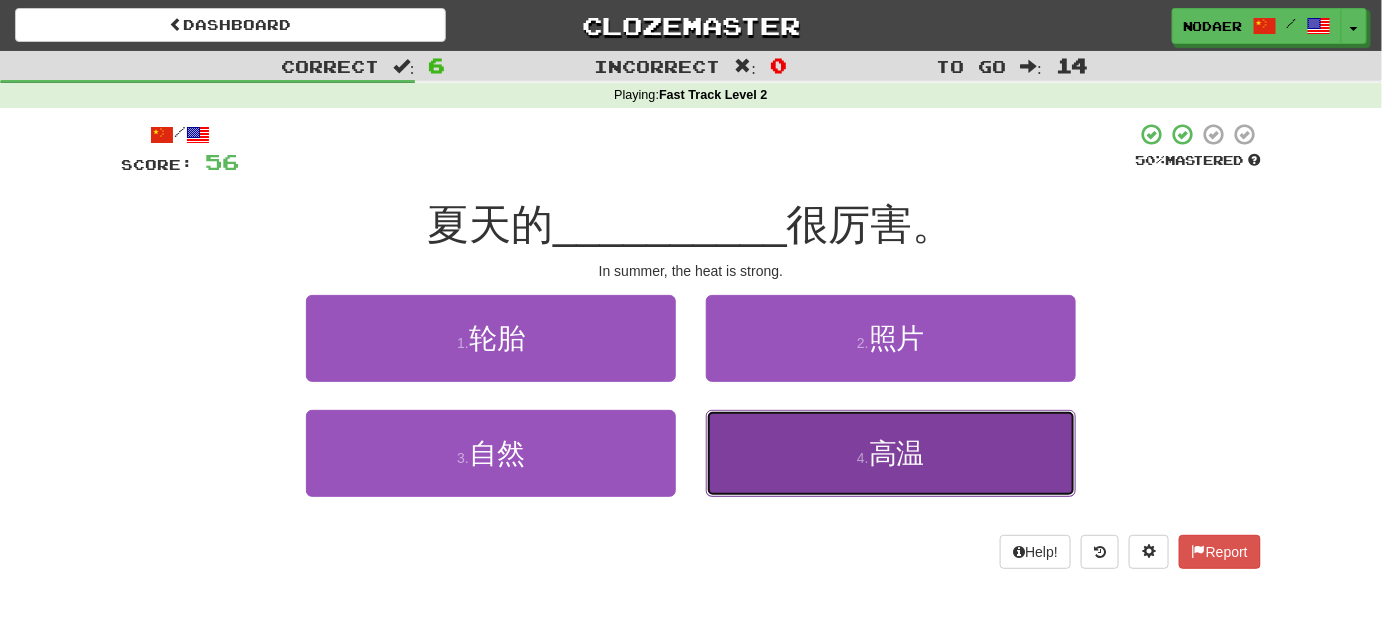 click on "4 .  高温" at bounding box center (891, 453) 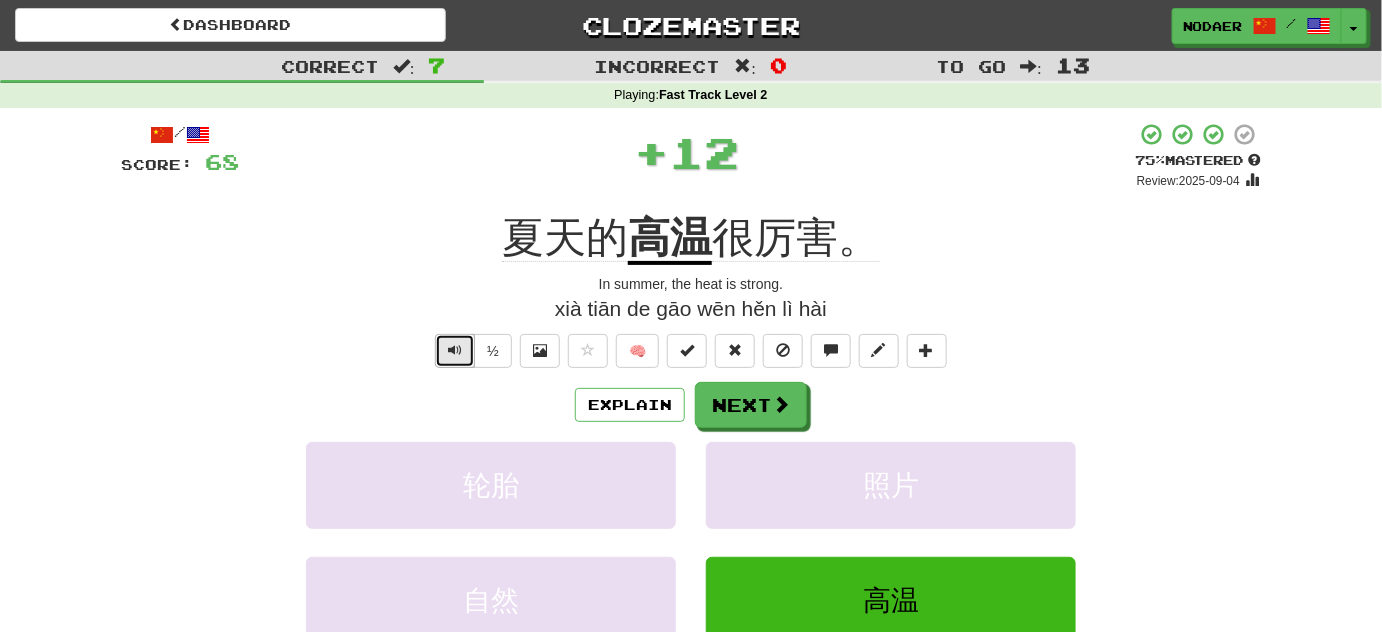 click at bounding box center [455, 350] 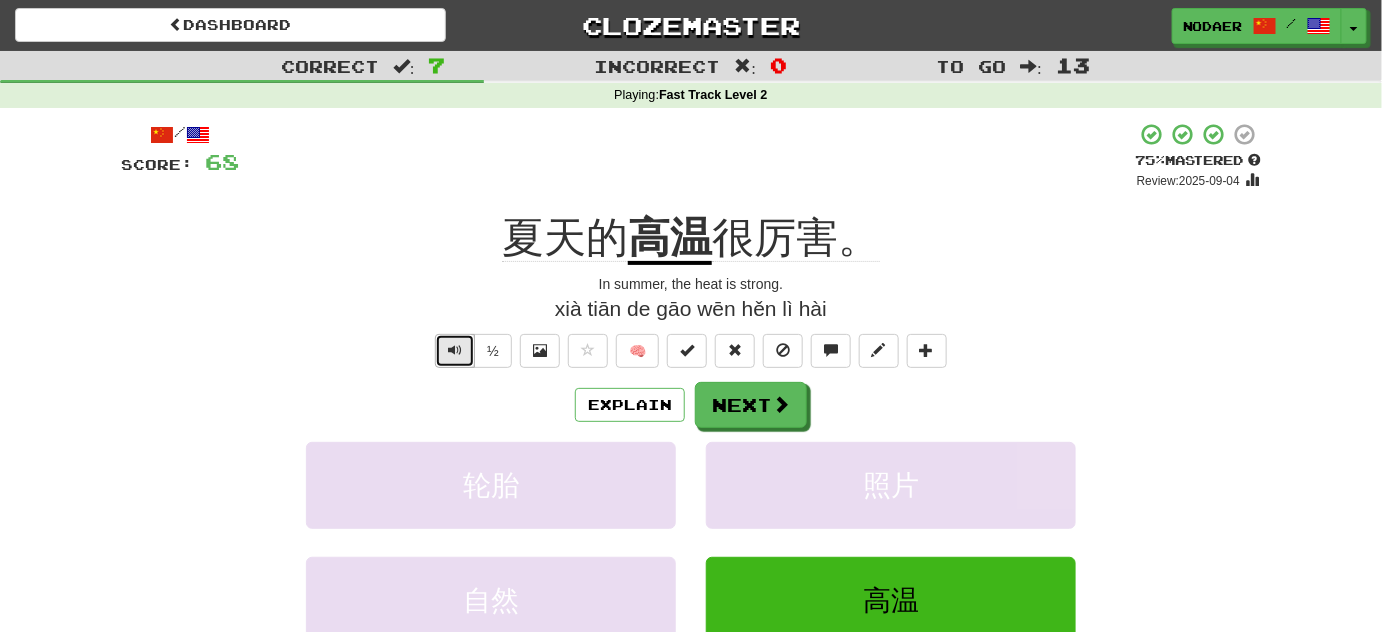 click at bounding box center (455, 350) 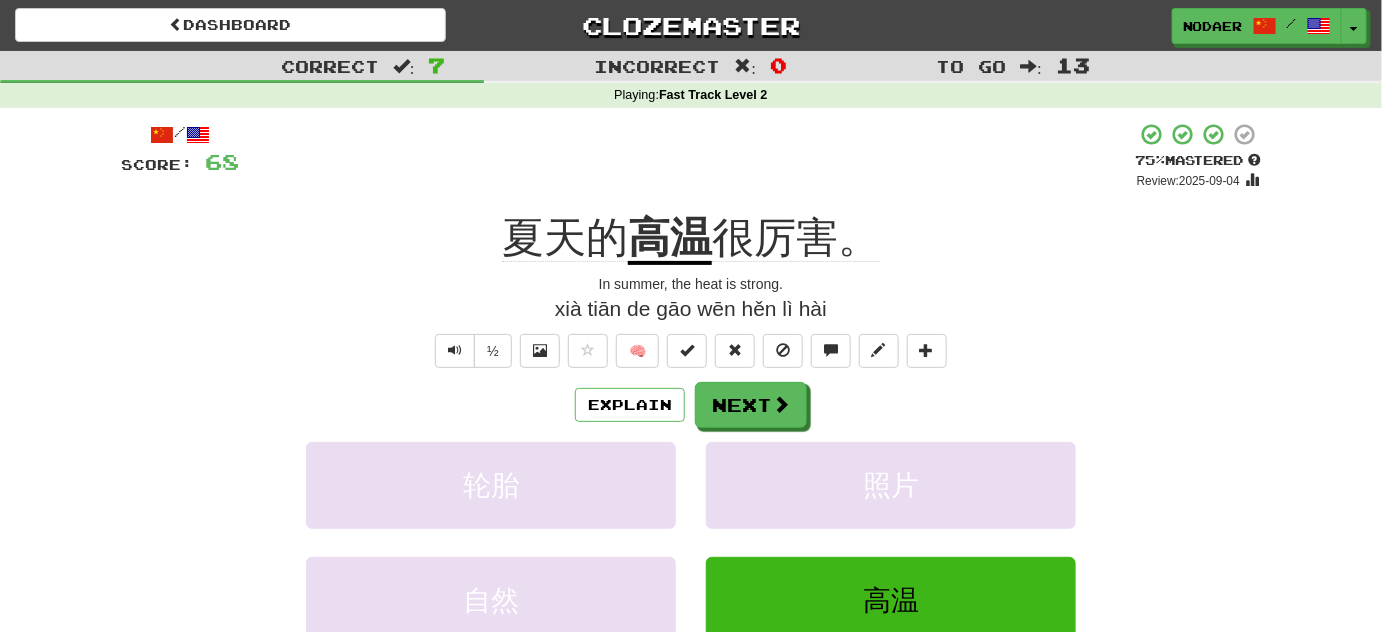 click on "/  Score:   68 + 12 75 %  Mastered Review:  2025-09-04 夏天的 高温 很厉害。 In summer, the heat is strong. xià tiān de gāo wēn hěn lì hài ½ 🧠 Explain Next 轮胎 照片 自然 高温 Learn more: 轮胎 照片 自然 高温  Help!  Report" at bounding box center (691, 434) 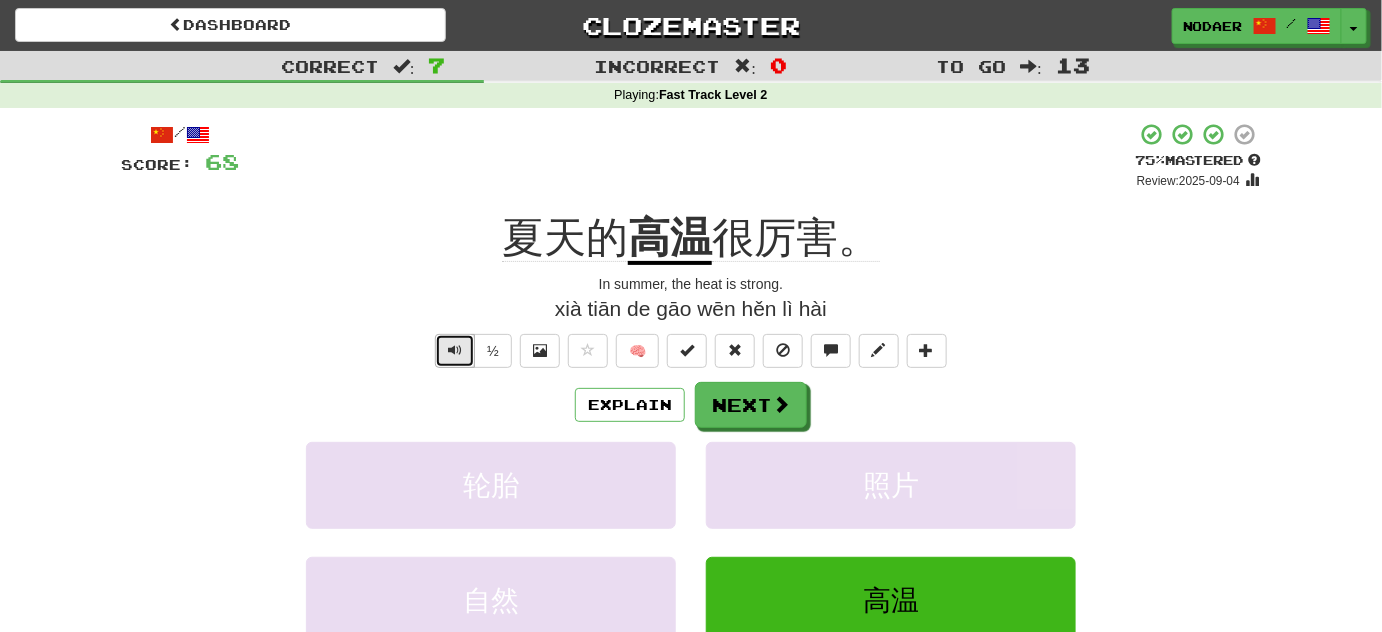 click at bounding box center [455, 350] 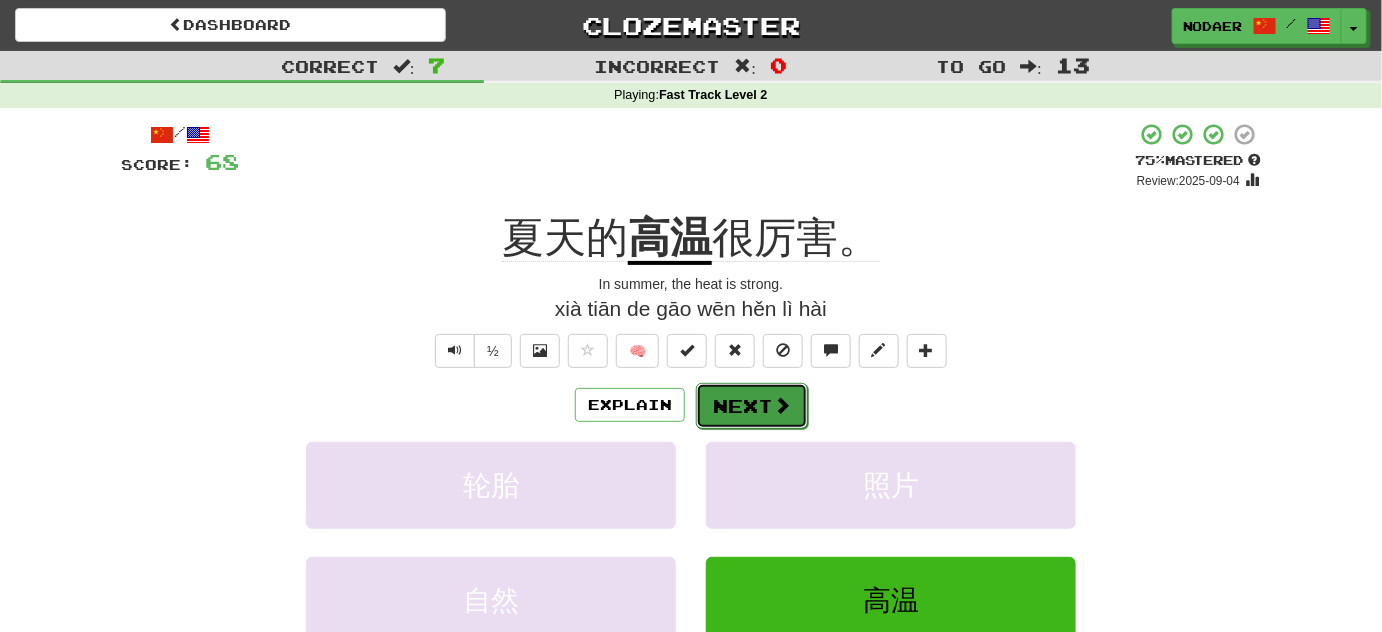 click on "Next" at bounding box center (752, 406) 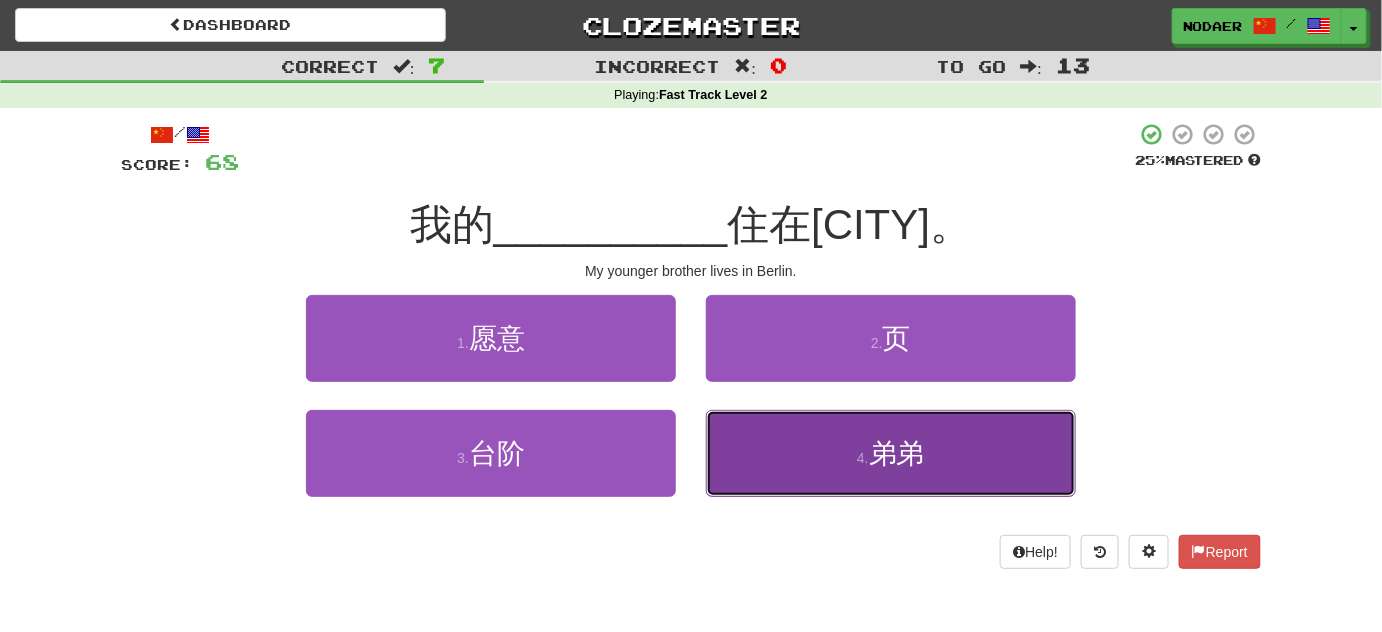 click on "4 .  弟弟" at bounding box center (891, 453) 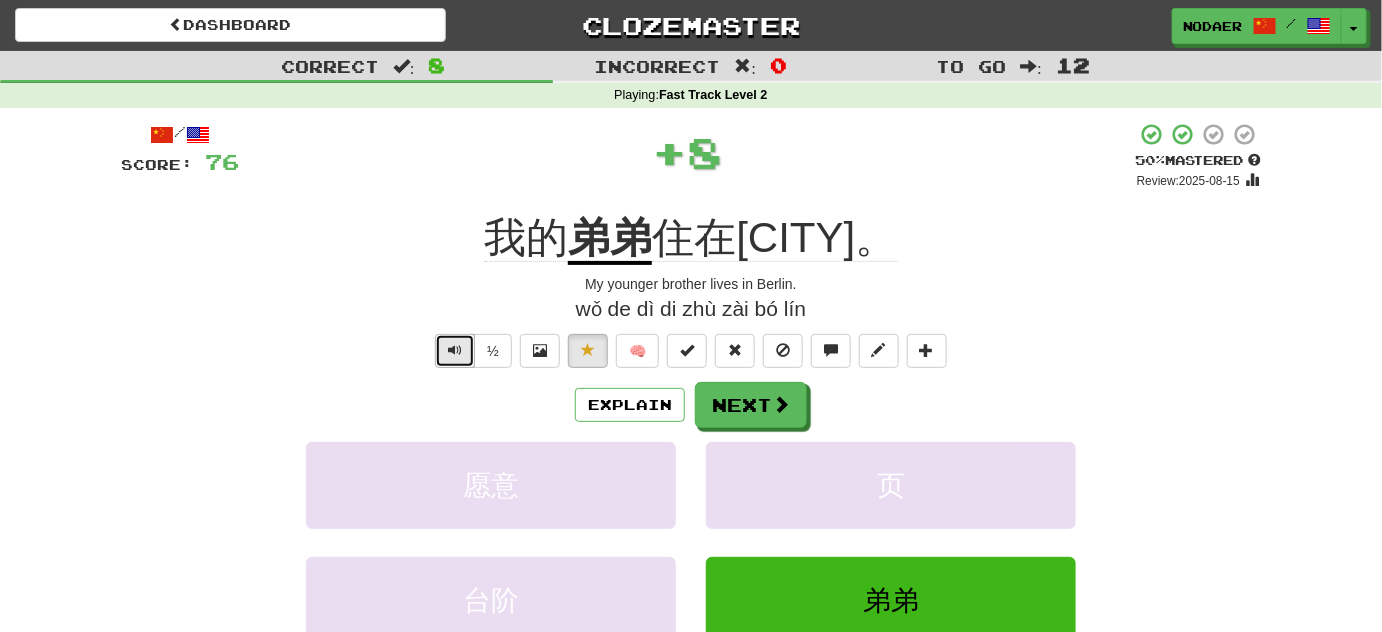 click at bounding box center [455, 351] 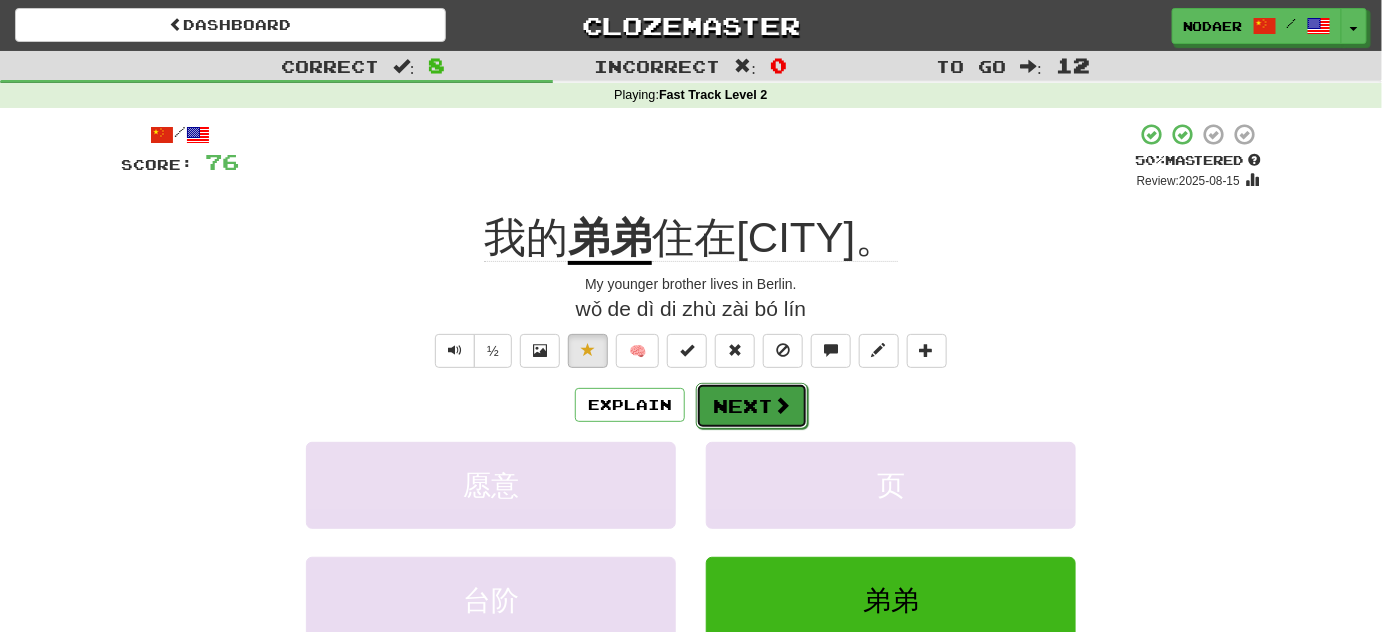 click at bounding box center [782, 405] 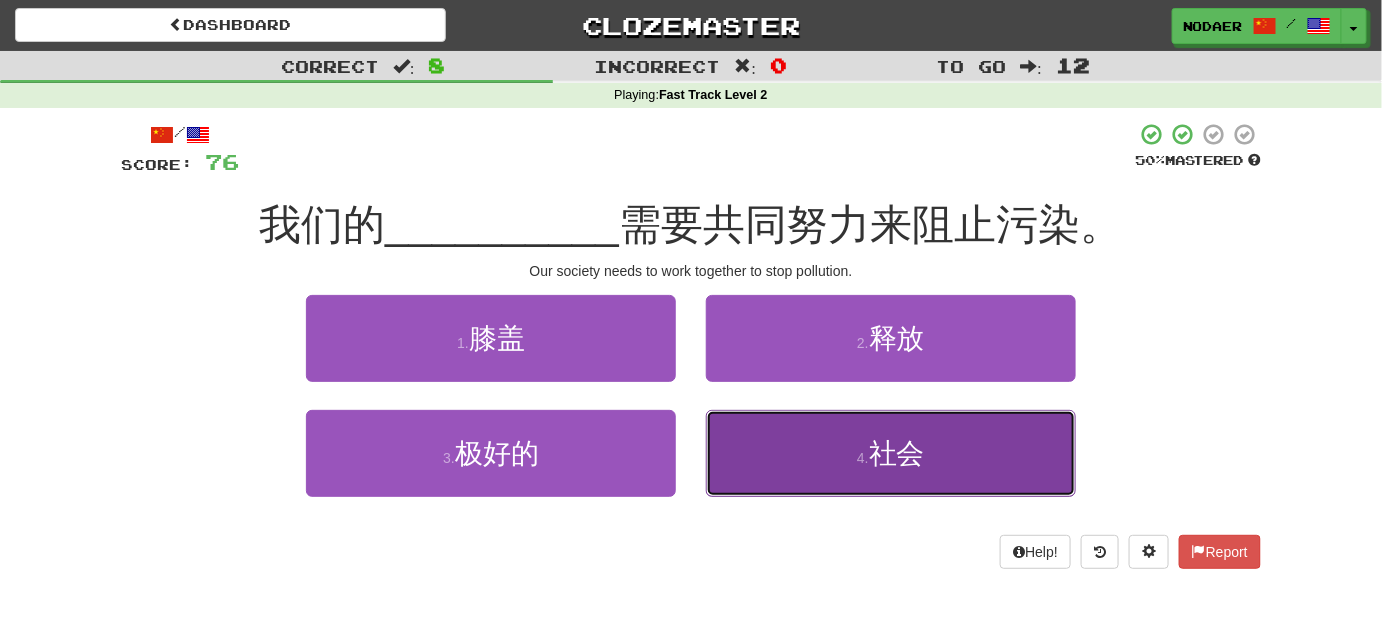 click on "4 .  社会" at bounding box center (891, 453) 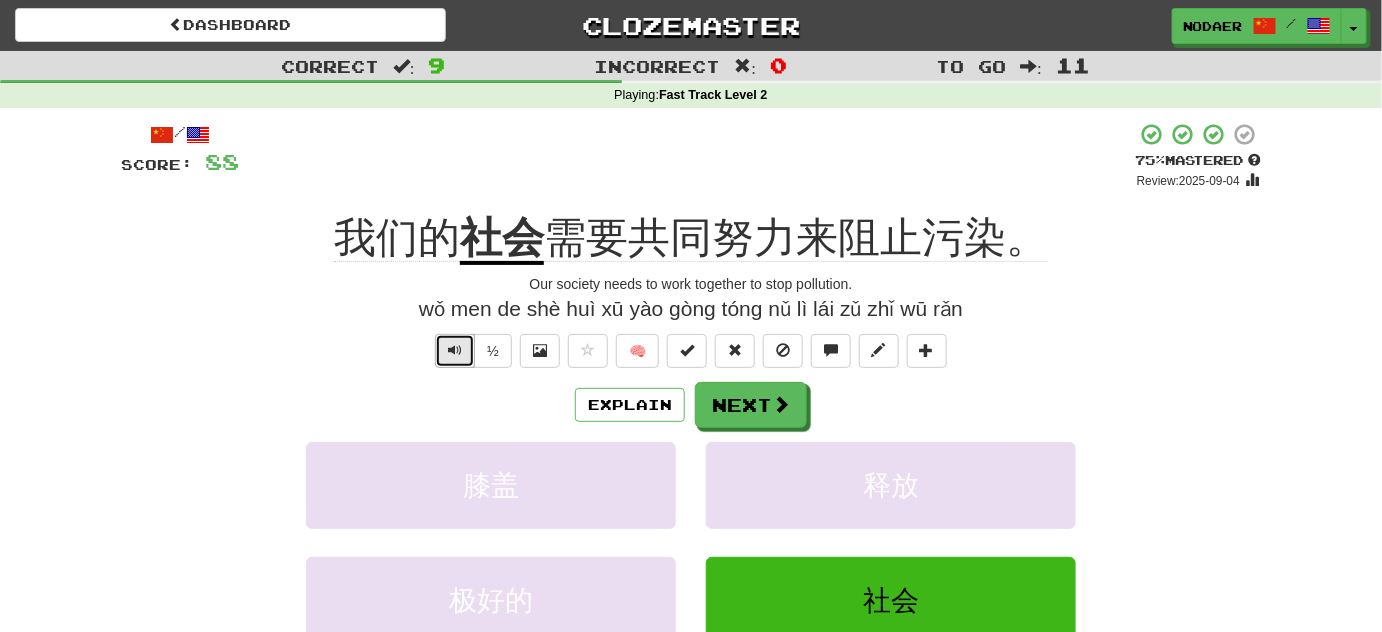 click at bounding box center [455, 350] 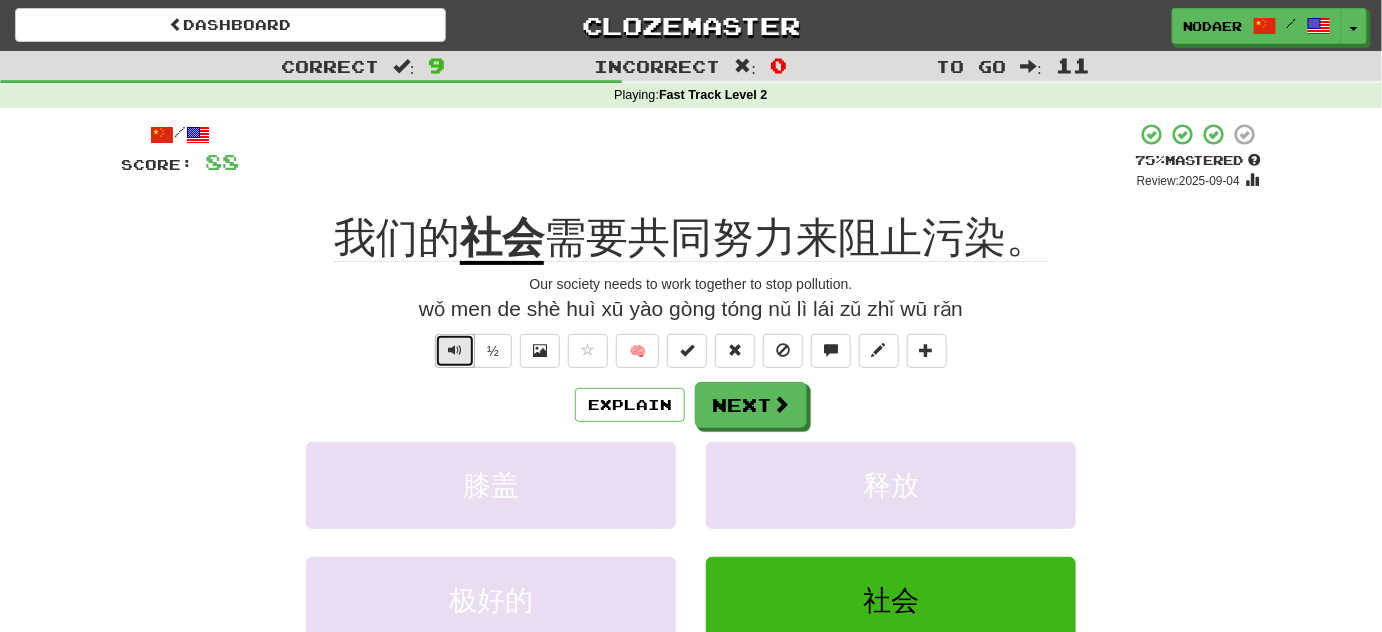 click at bounding box center [455, 351] 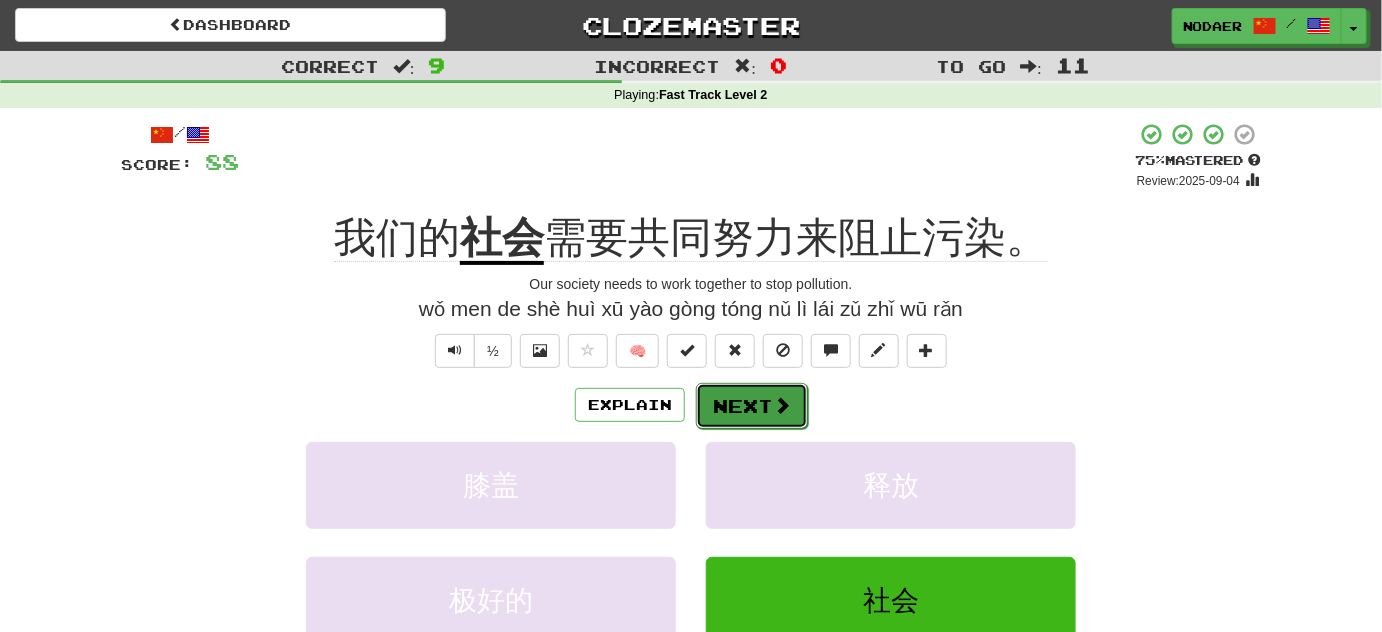 click on "Next" at bounding box center (752, 406) 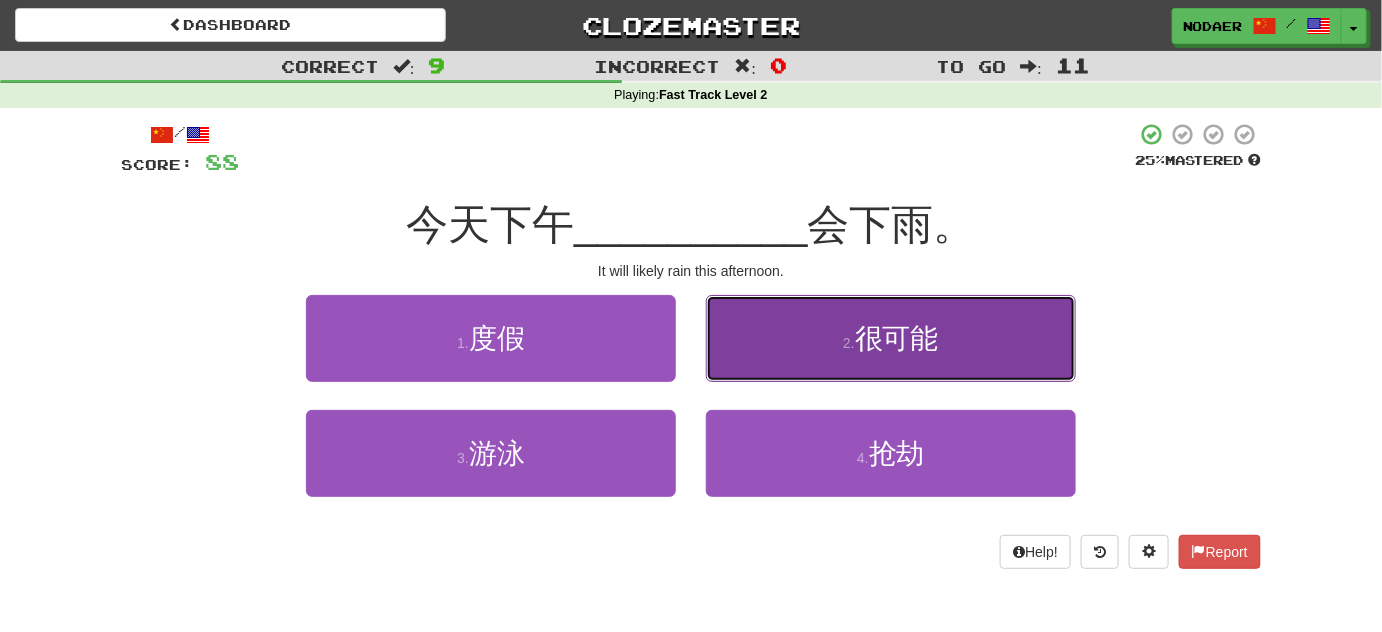 click on "很可能" at bounding box center [897, 338] 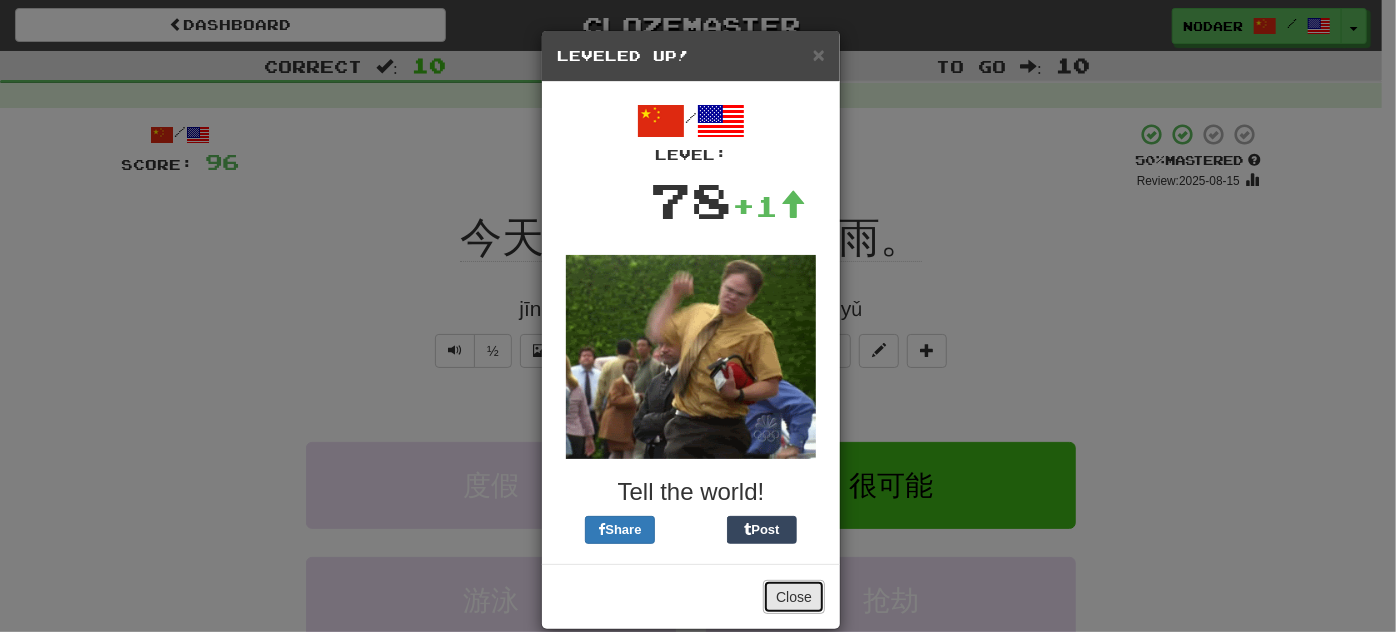 click on "Close" at bounding box center [794, 597] 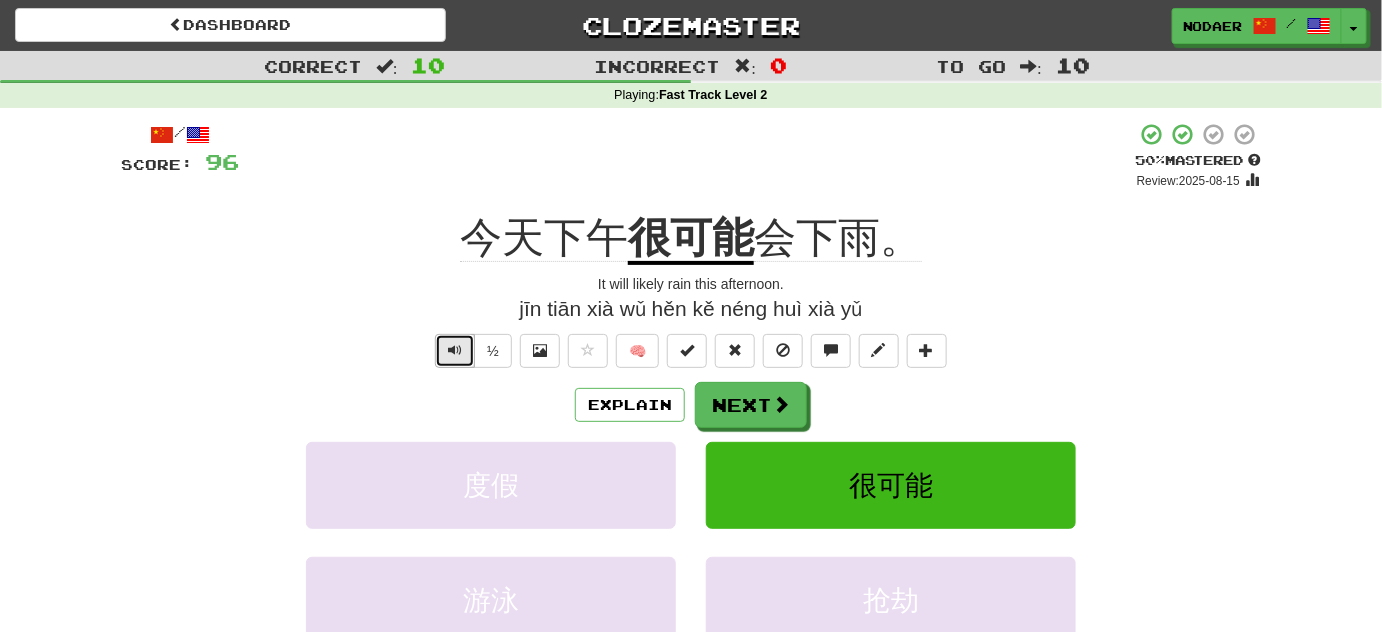click at bounding box center [455, 350] 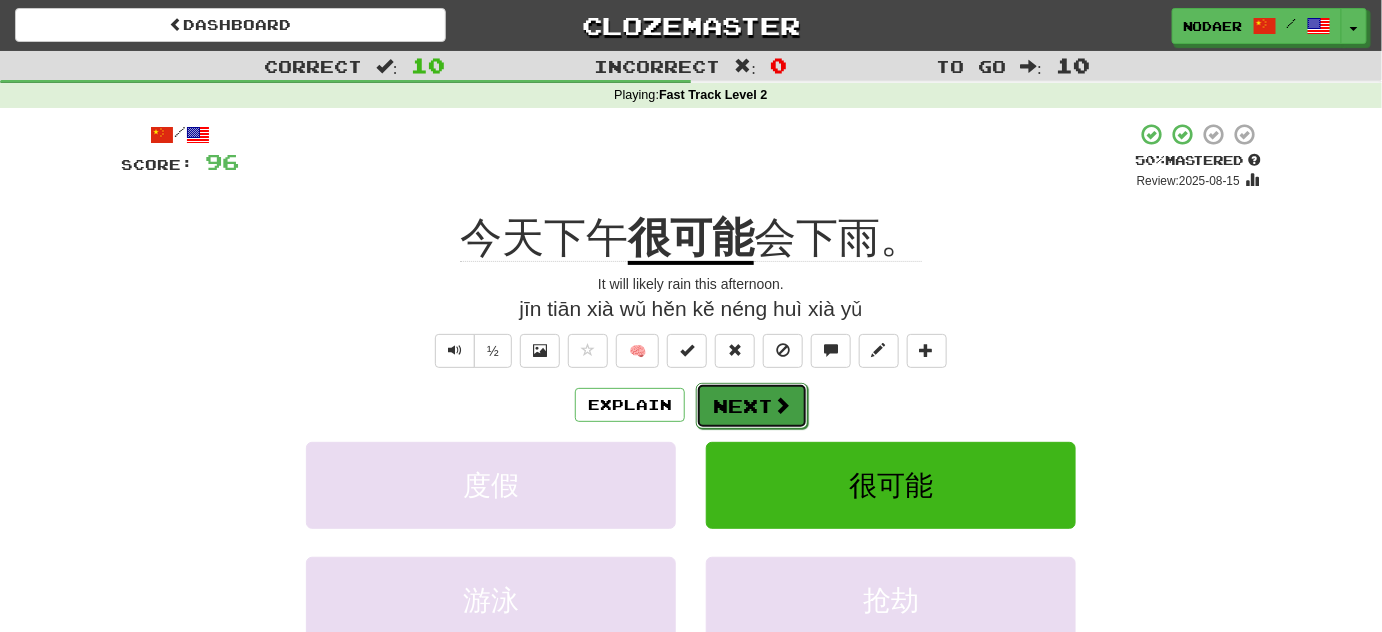 click on "Next" at bounding box center (752, 406) 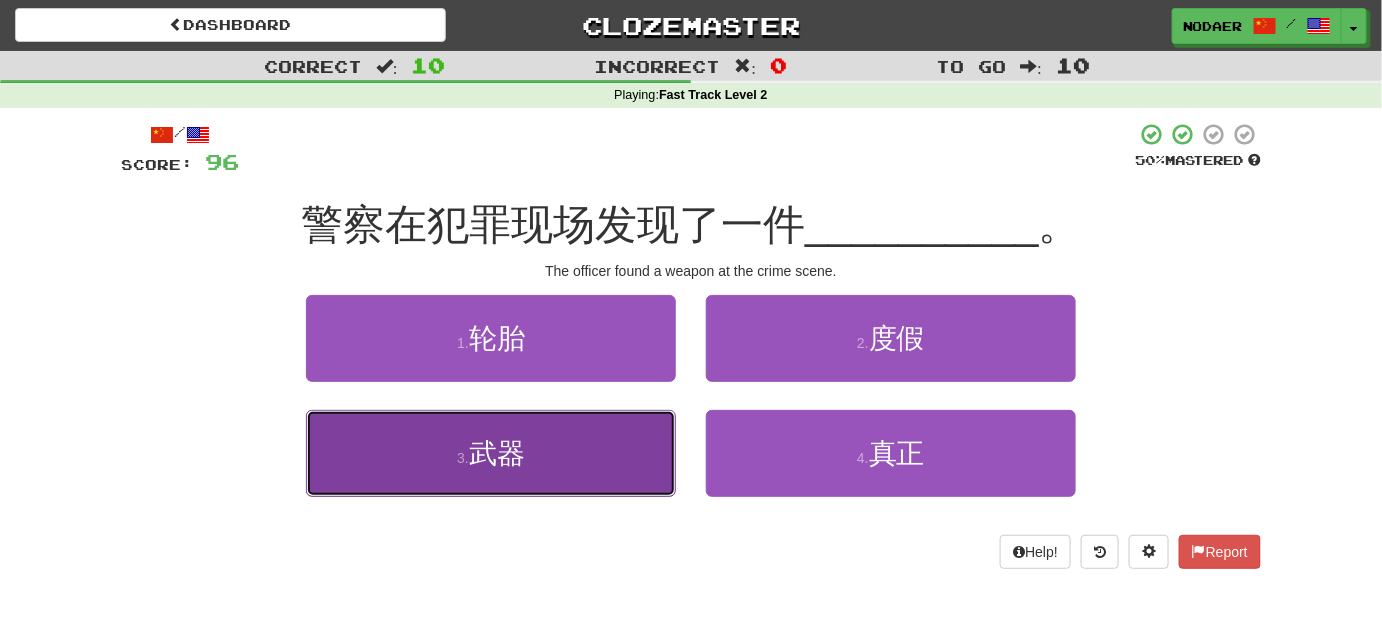 click on "3 .  武器" at bounding box center (491, 453) 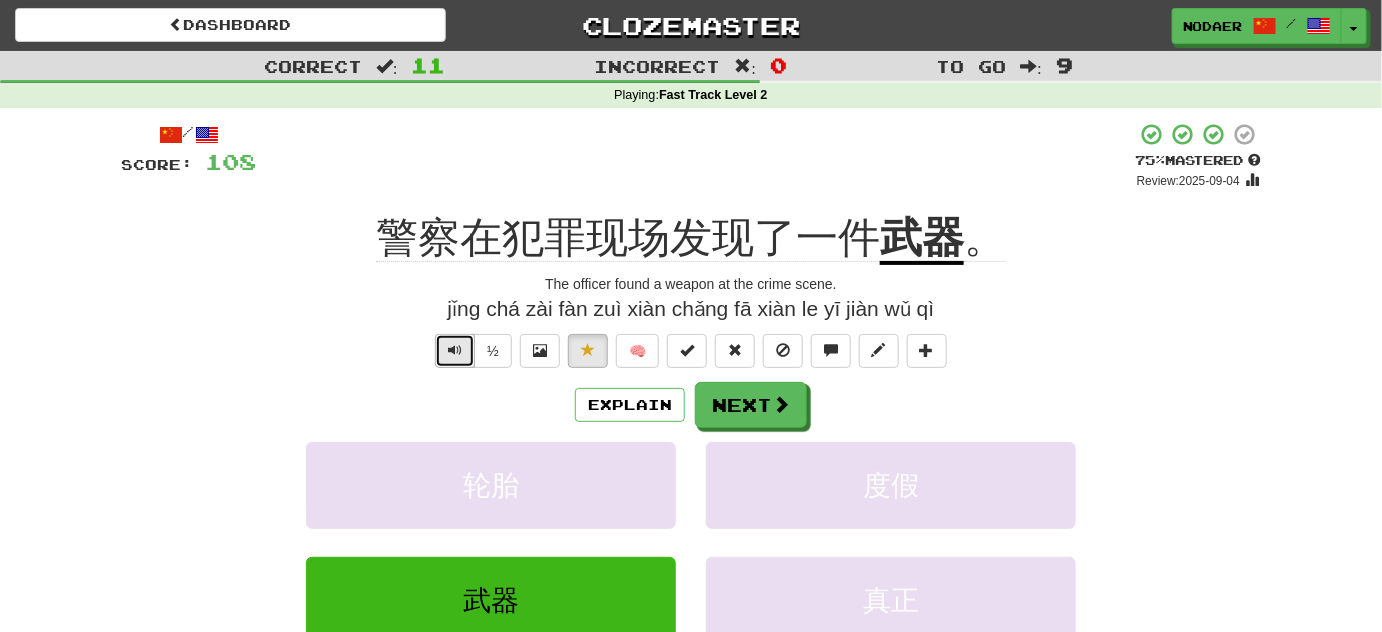 click at bounding box center [455, 351] 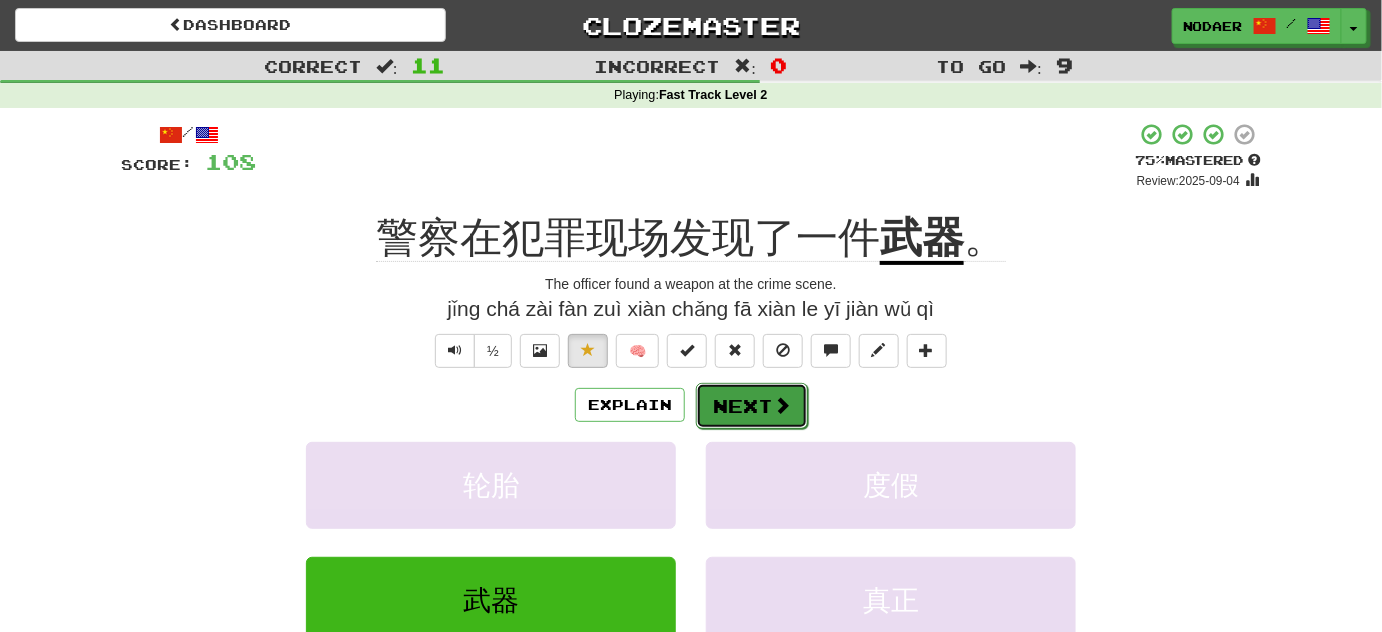 click at bounding box center (782, 405) 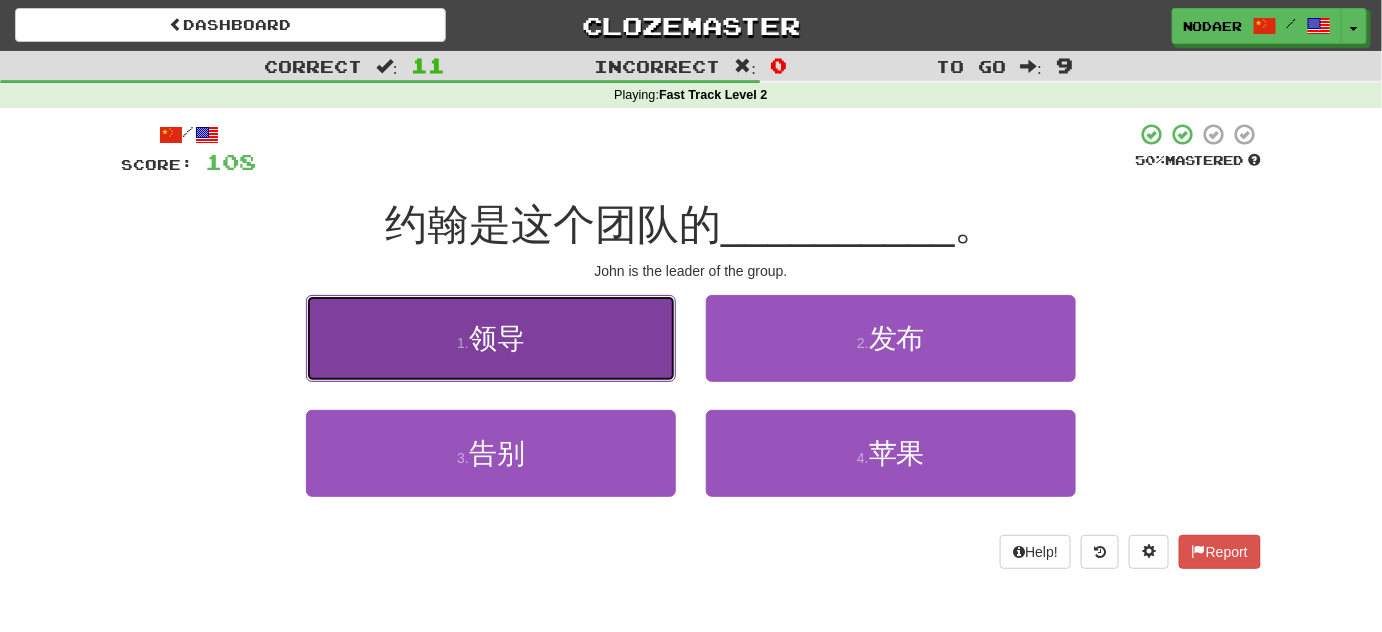 click on "1 .  领导" at bounding box center [491, 338] 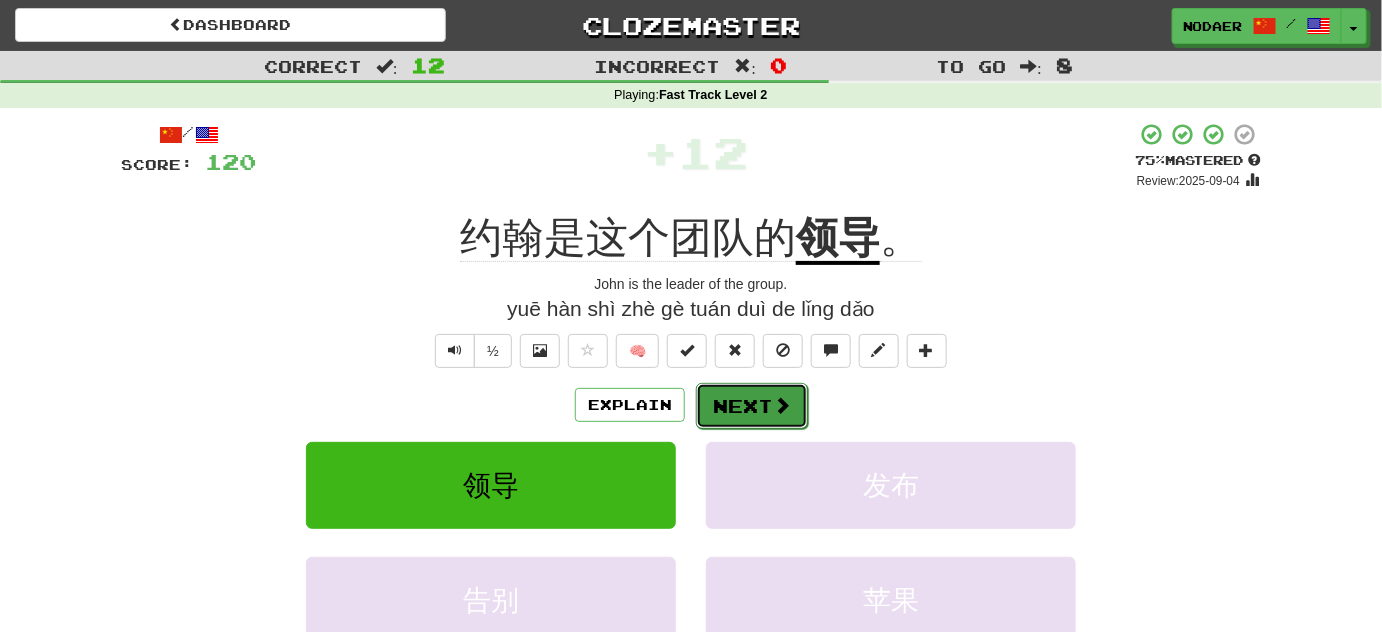 click on "Next" at bounding box center [752, 406] 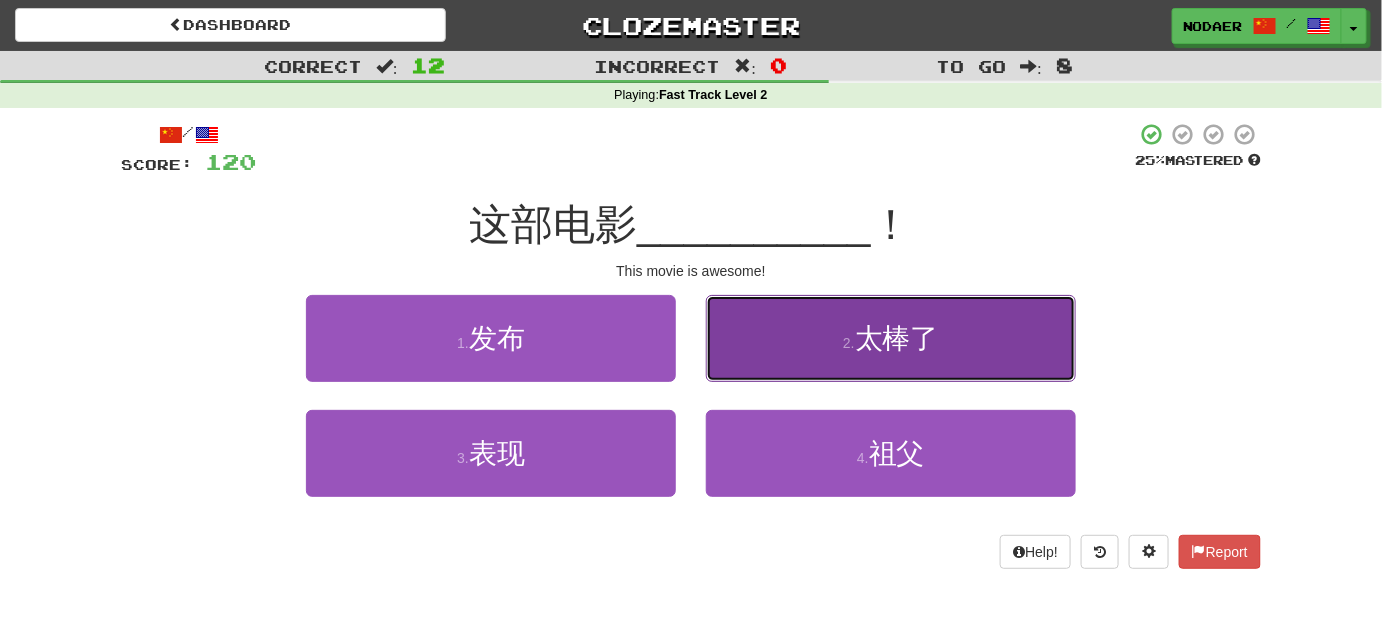 click on "太棒了" at bounding box center (897, 338) 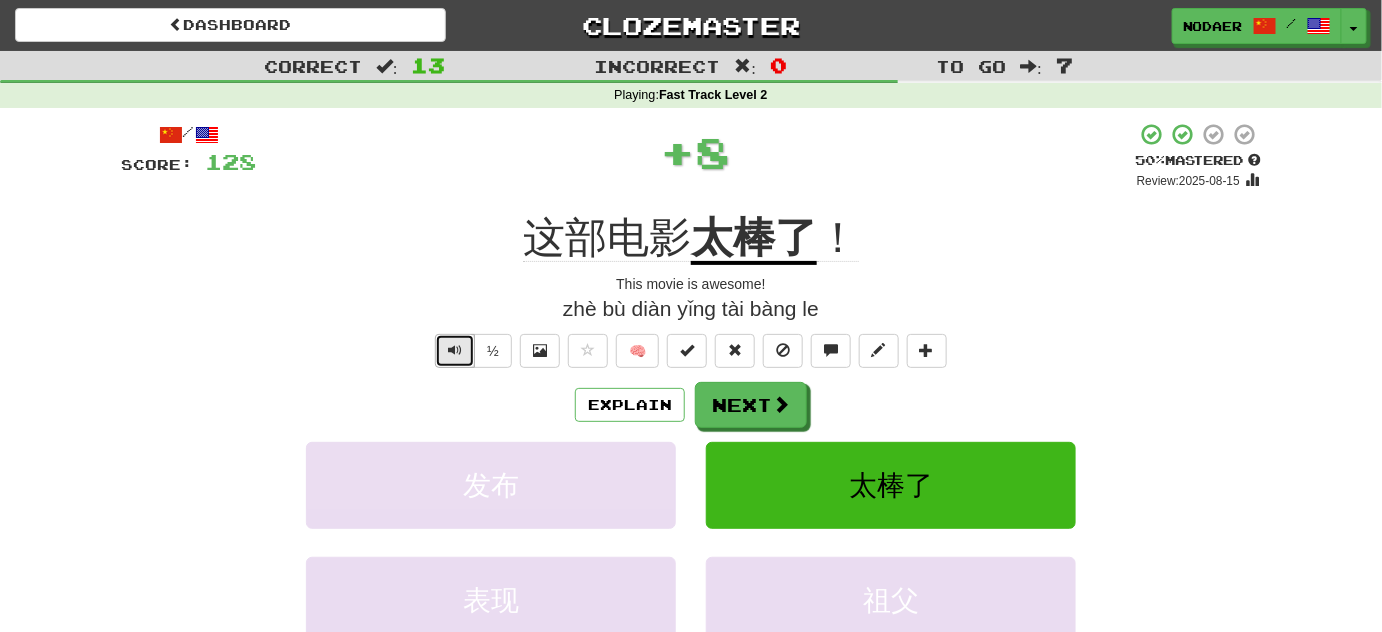 click at bounding box center (455, 350) 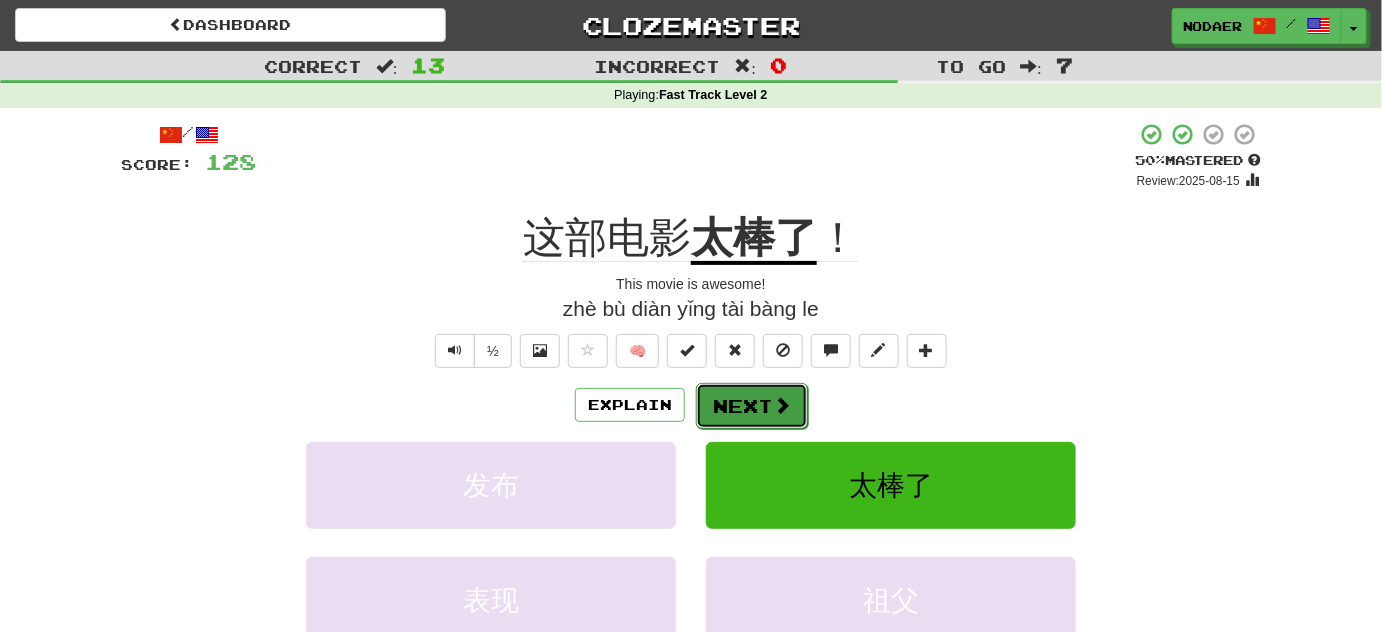 click on "Next" at bounding box center (752, 406) 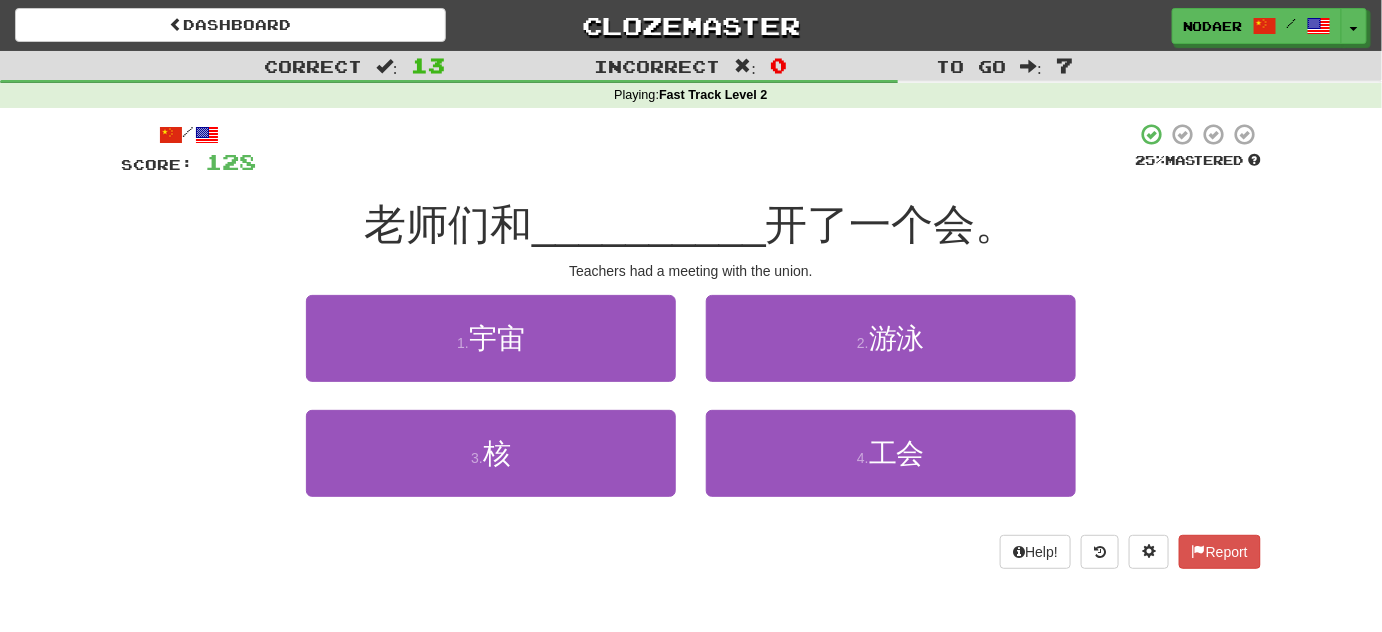 click at bounding box center [695, 149] 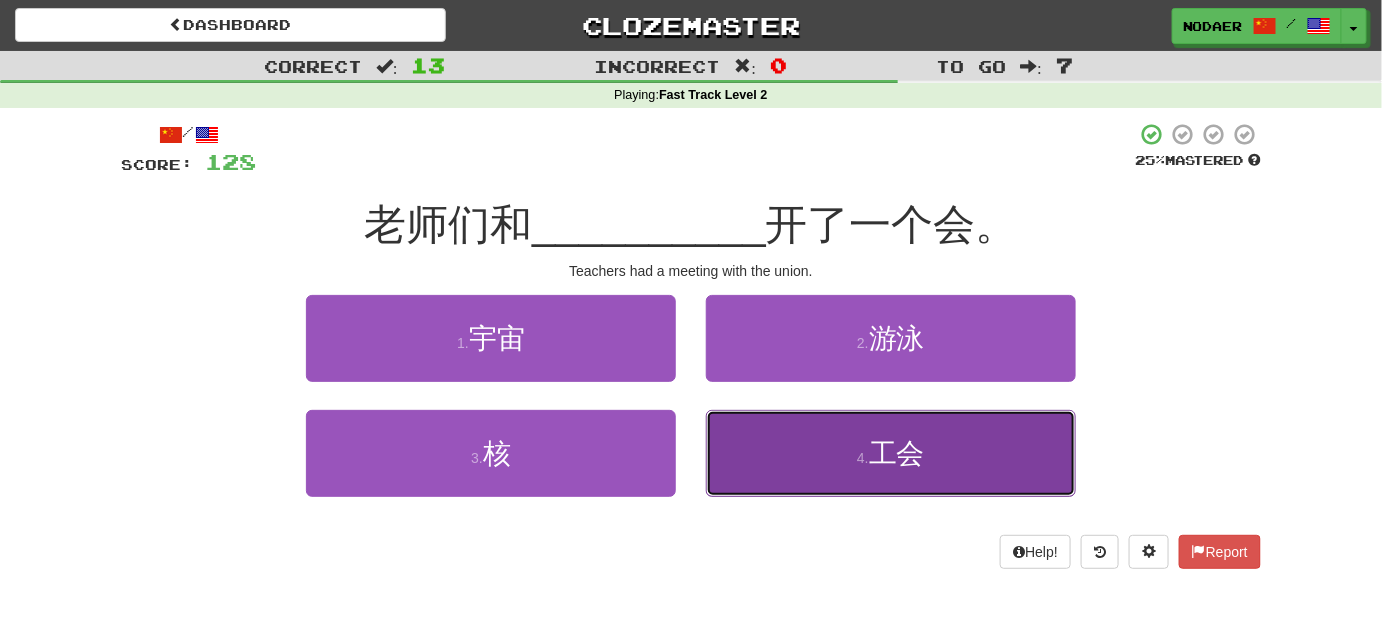 click on "4 .  工会" at bounding box center [891, 453] 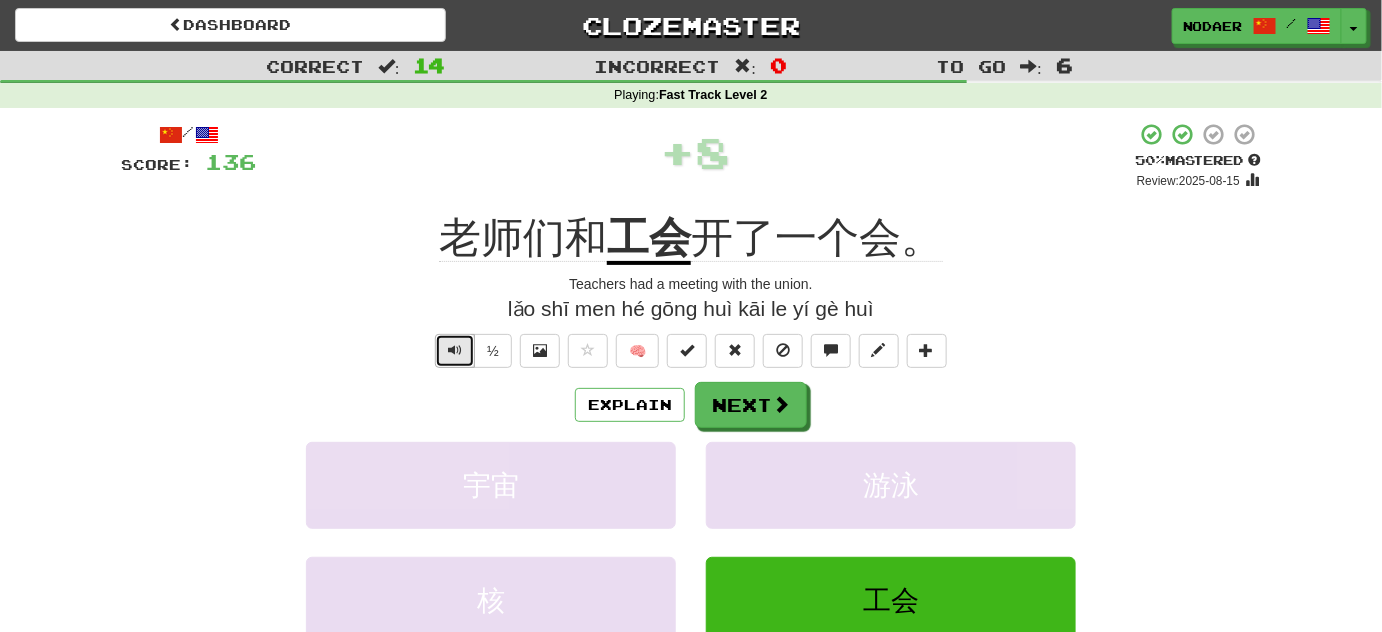 click at bounding box center (455, 350) 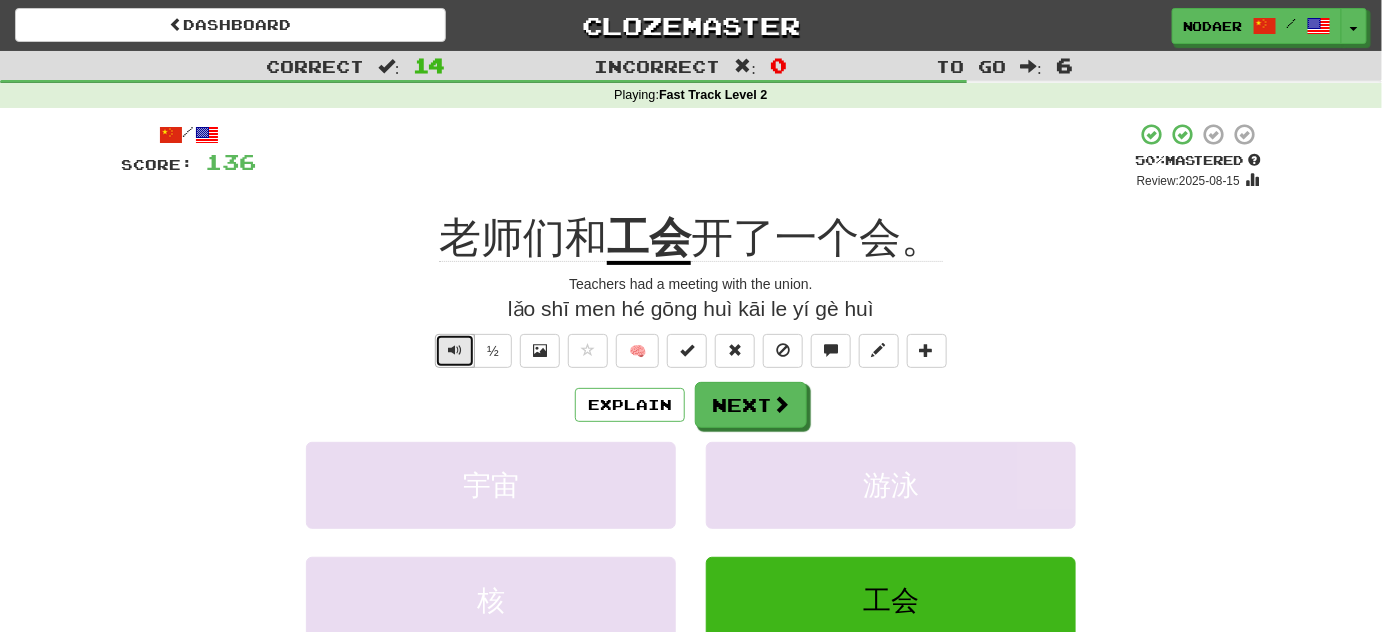 click at bounding box center (455, 351) 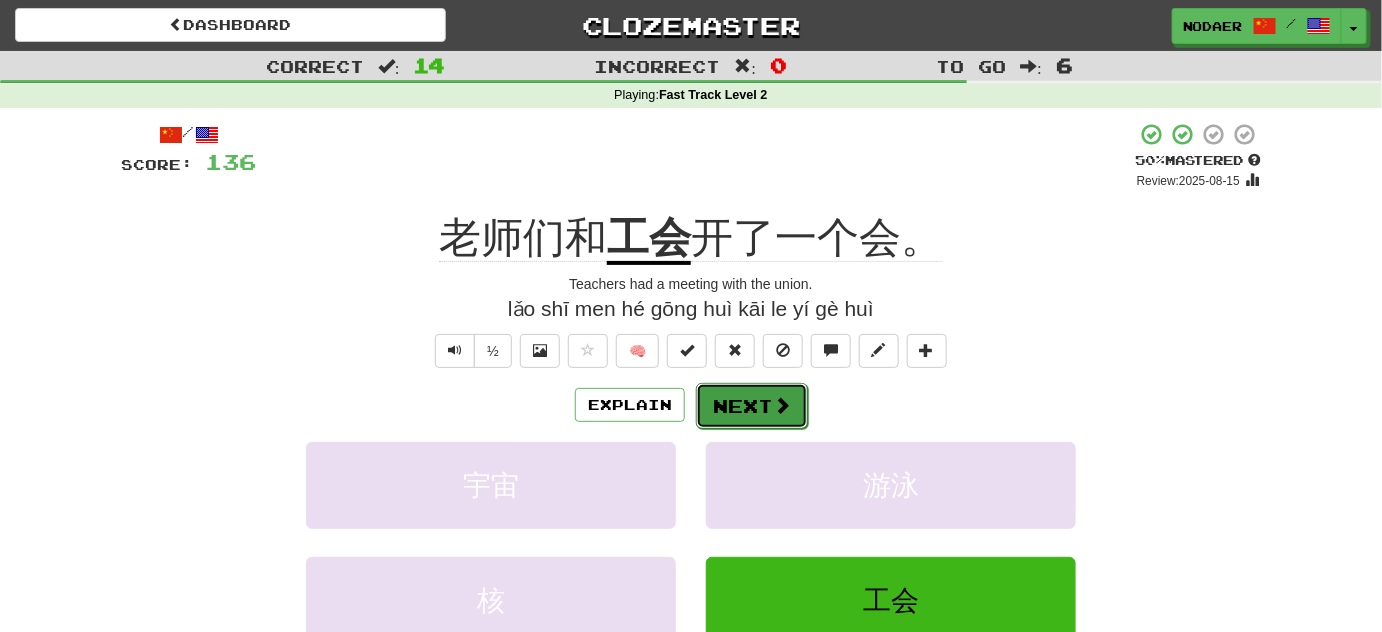 click on "Next" at bounding box center [752, 406] 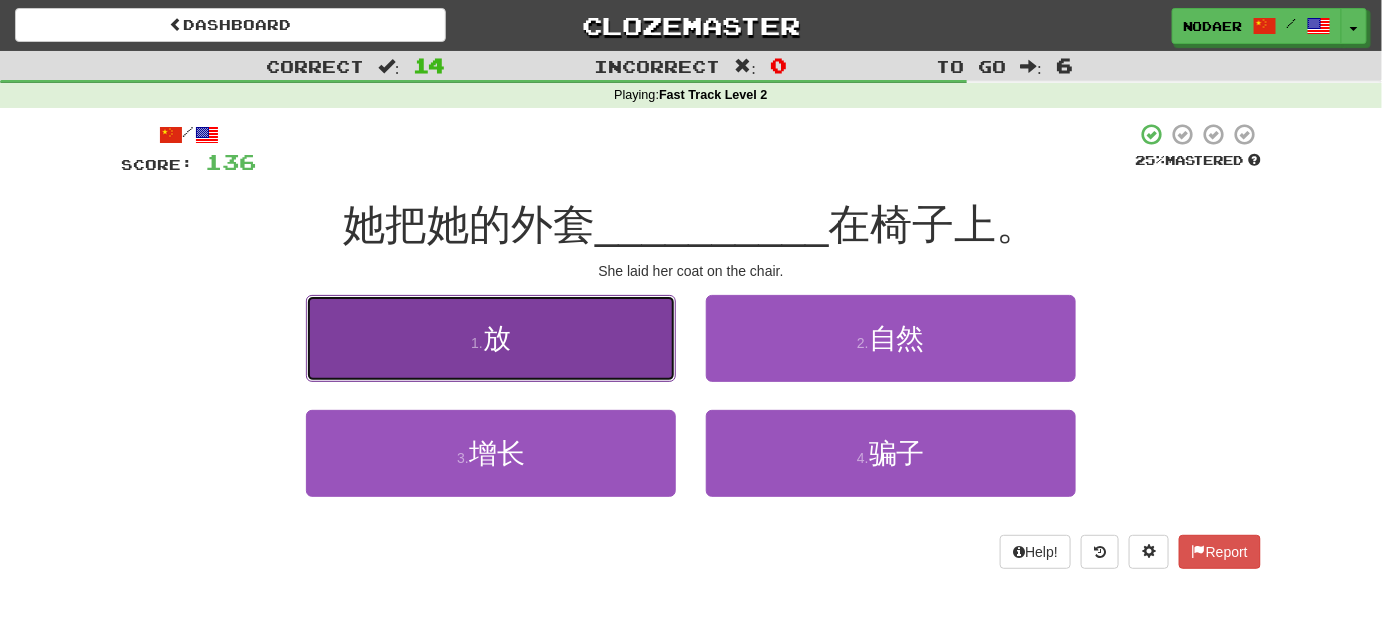 click on "1 .  放" at bounding box center (491, 338) 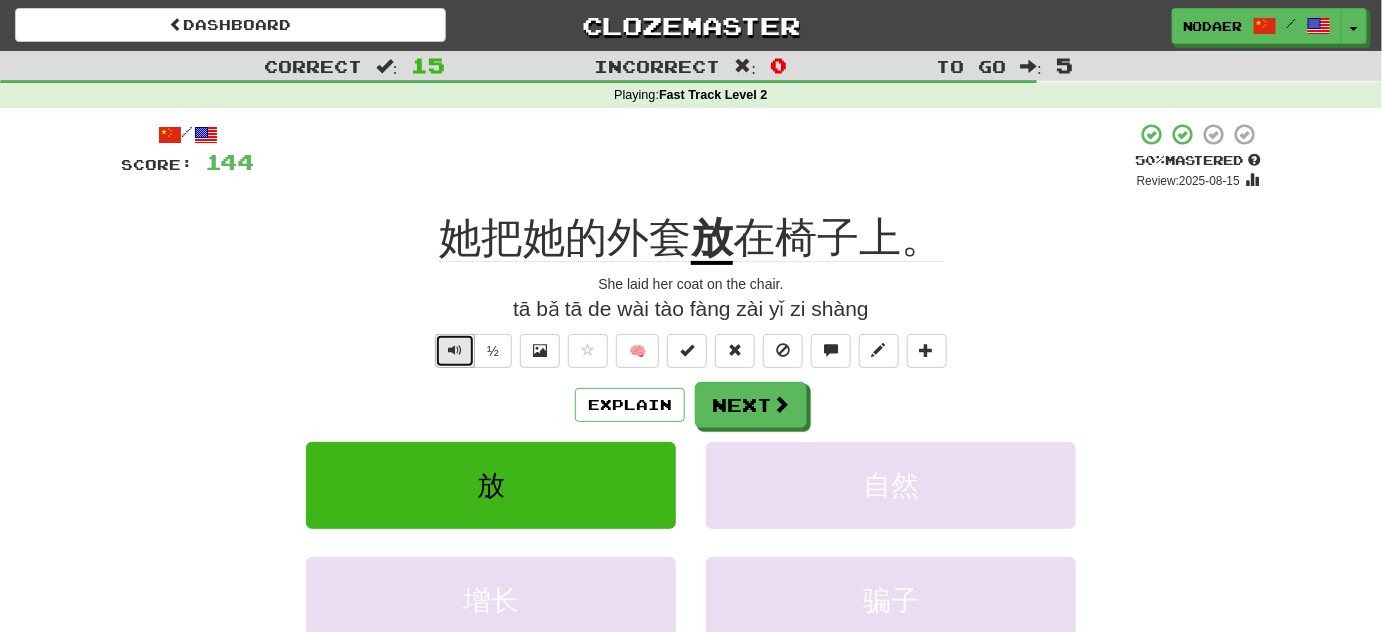 click at bounding box center [455, 350] 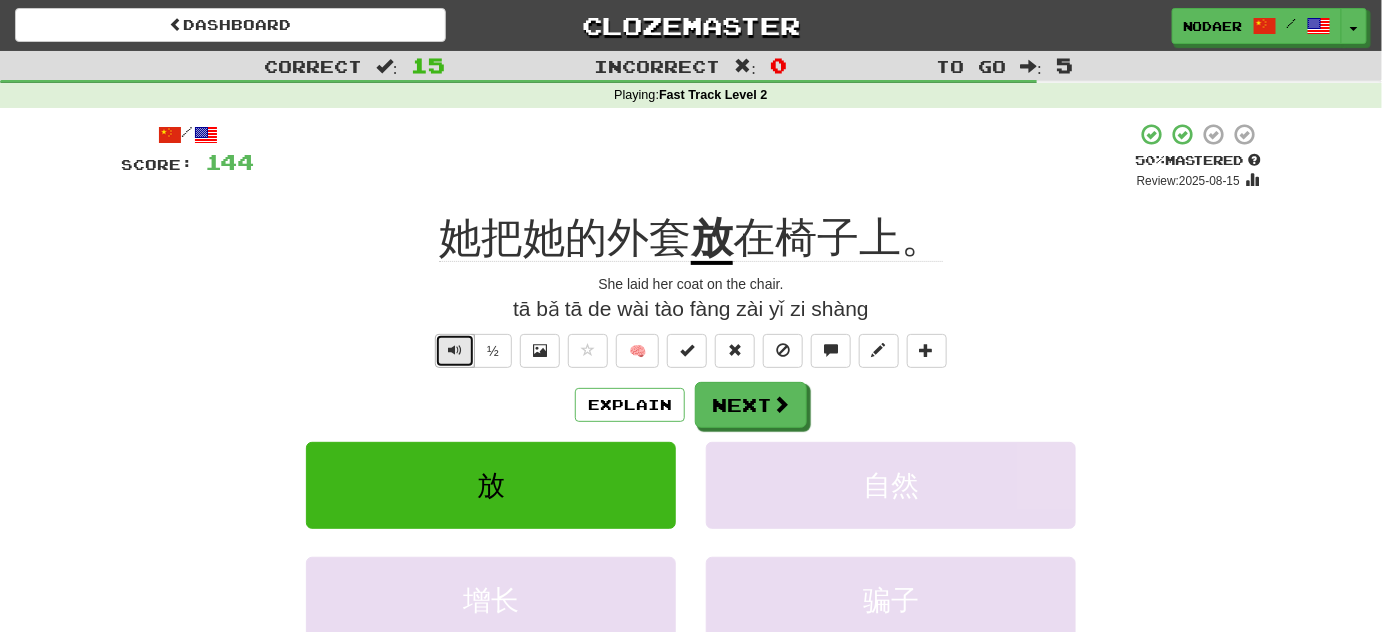 click at bounding box center (455, 351) 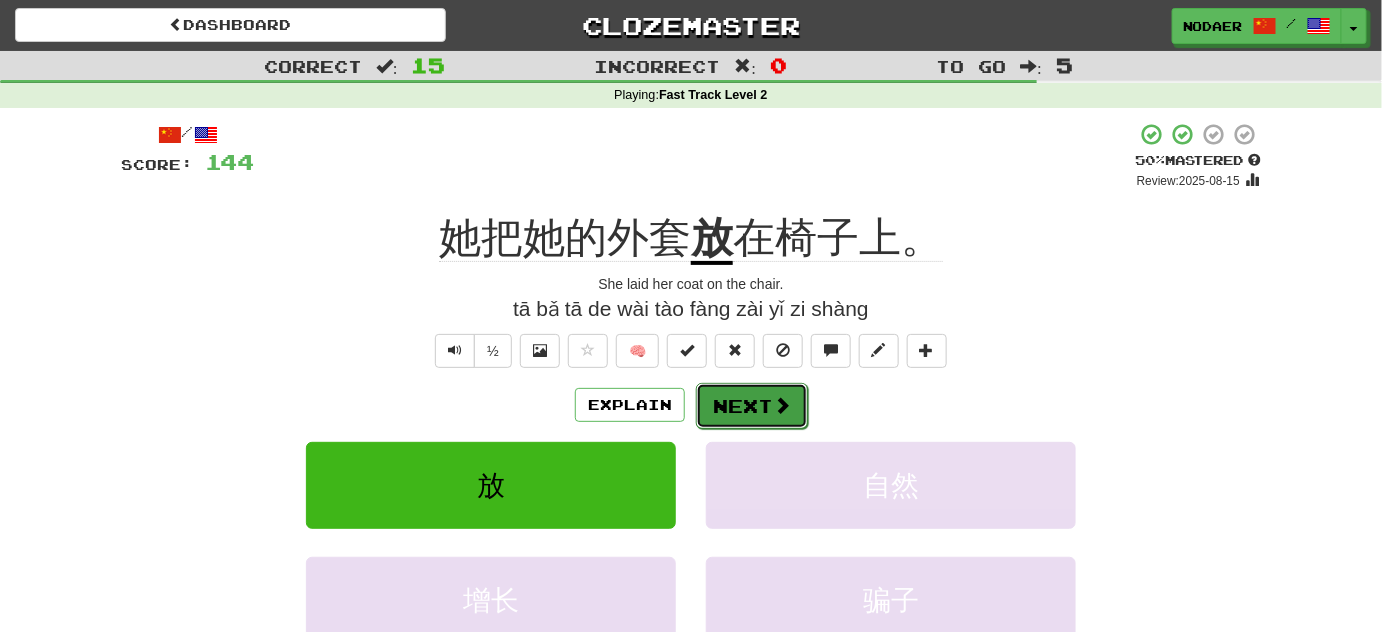 click on "Next" at bounding box center [752, 406] 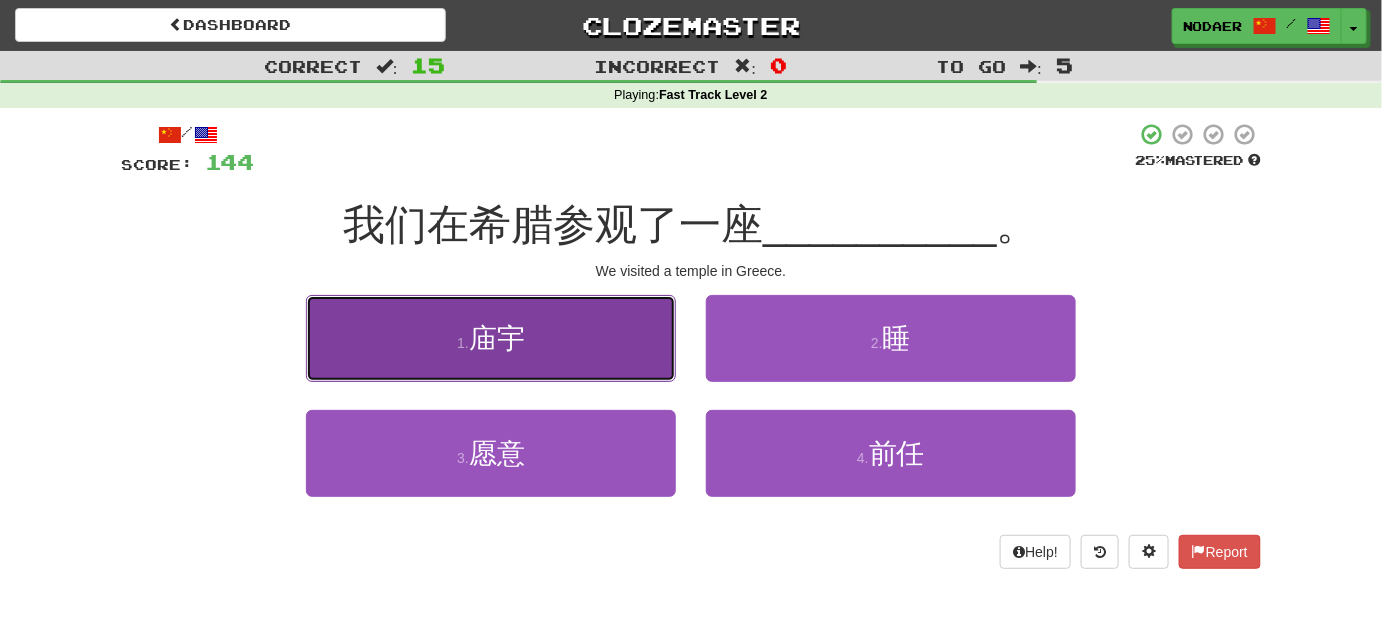 click on "1 .  庙宇" at bounding box center [491, 338] 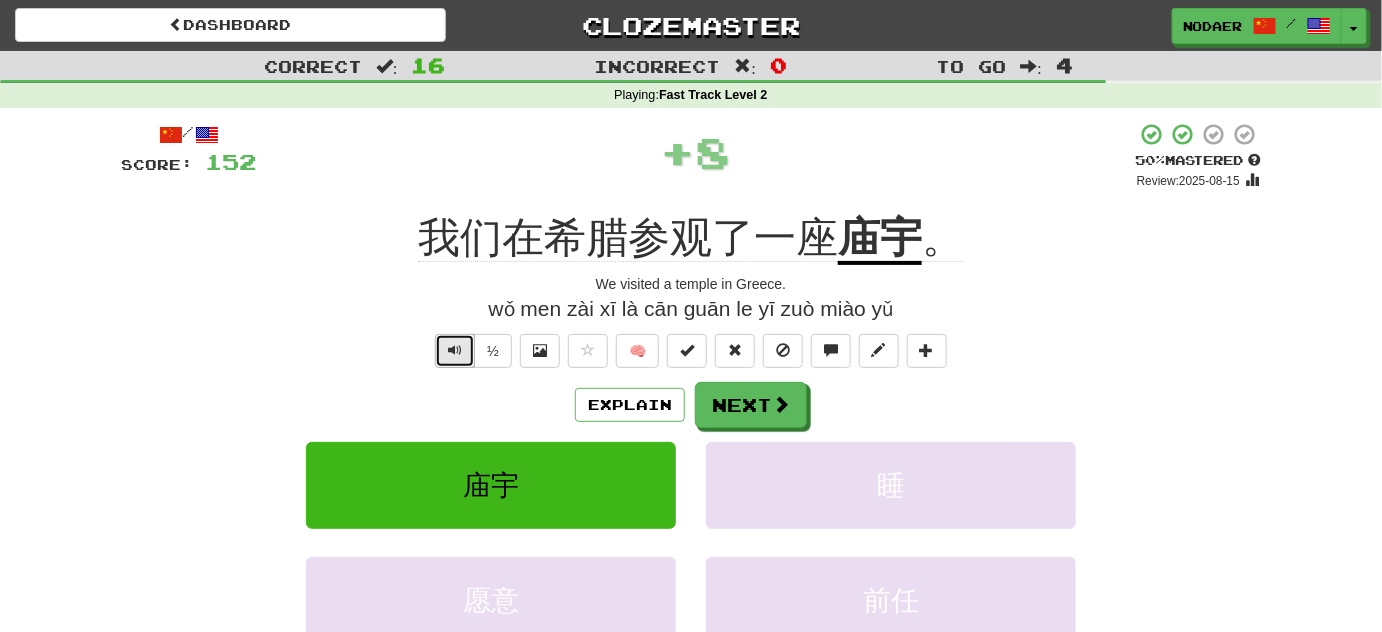 click at bounding box center (455, 350) 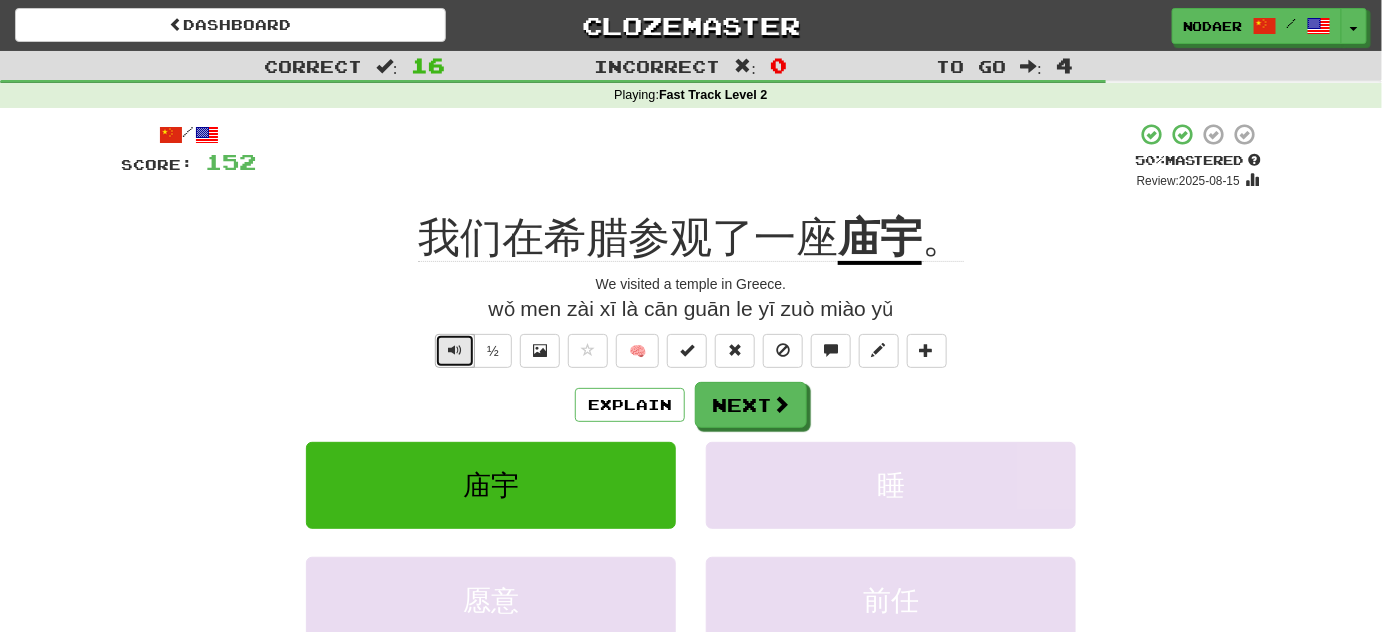 click at bounding box center [455, 350] 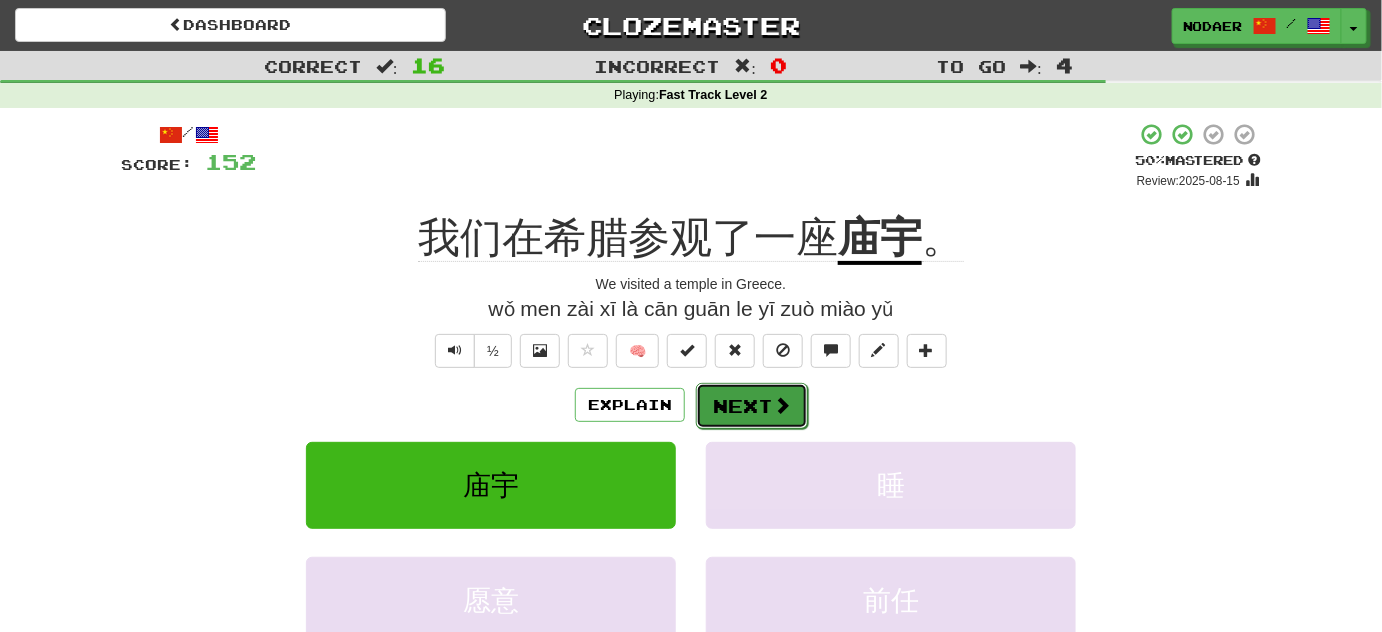 click on "Next" at bounding box center (752, 406) 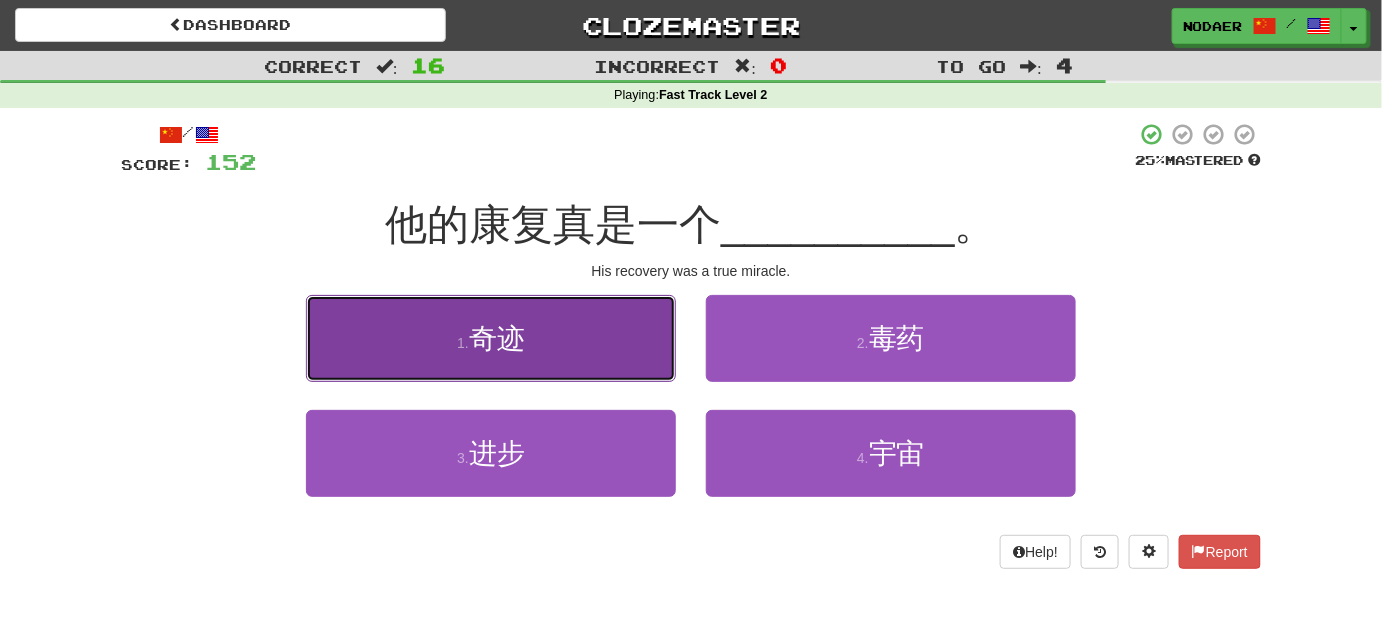click on "1 .  奇迹" at bounding box center [491, 338] 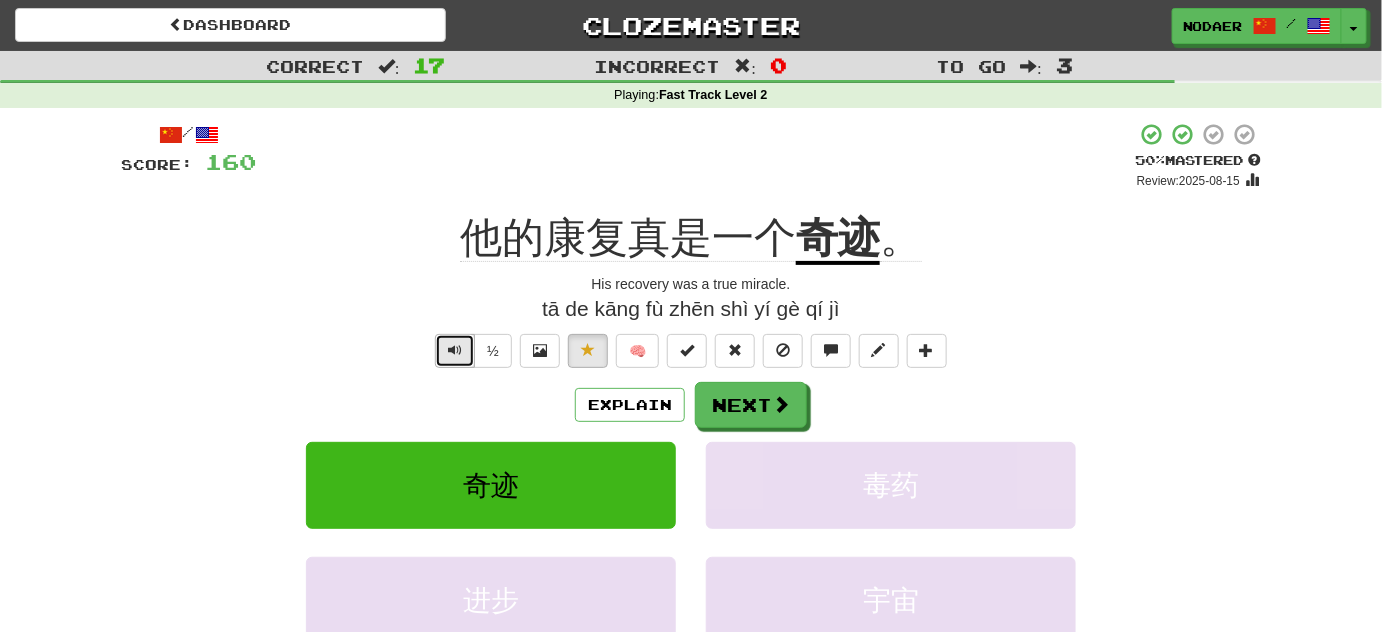 click at bounding box center (455, 350) 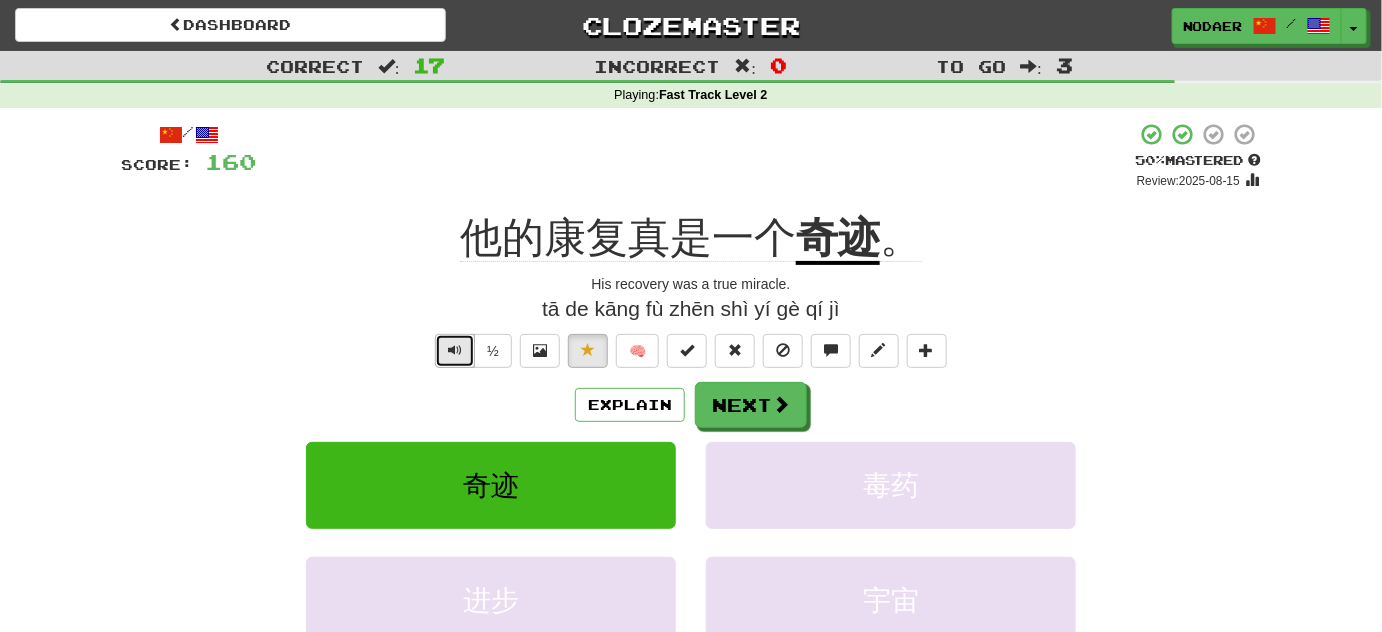 click at bounding box center [455, 351] 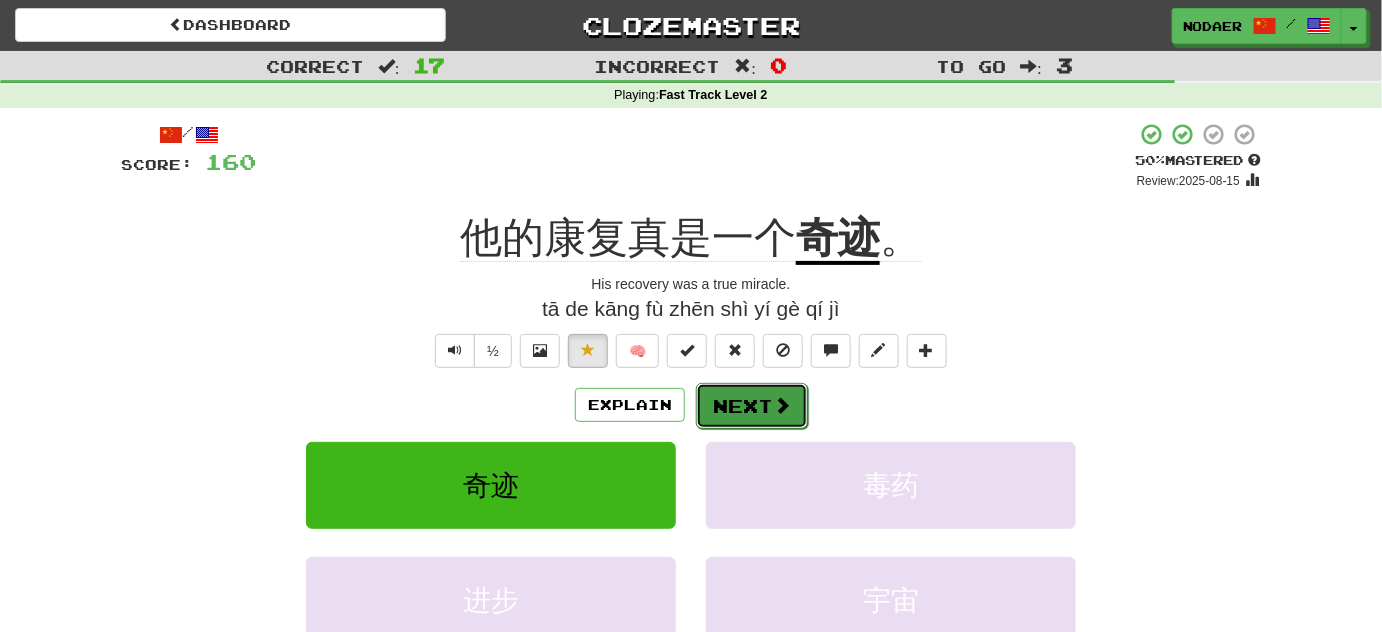 click on "Next" at bounding box center [752, 406] 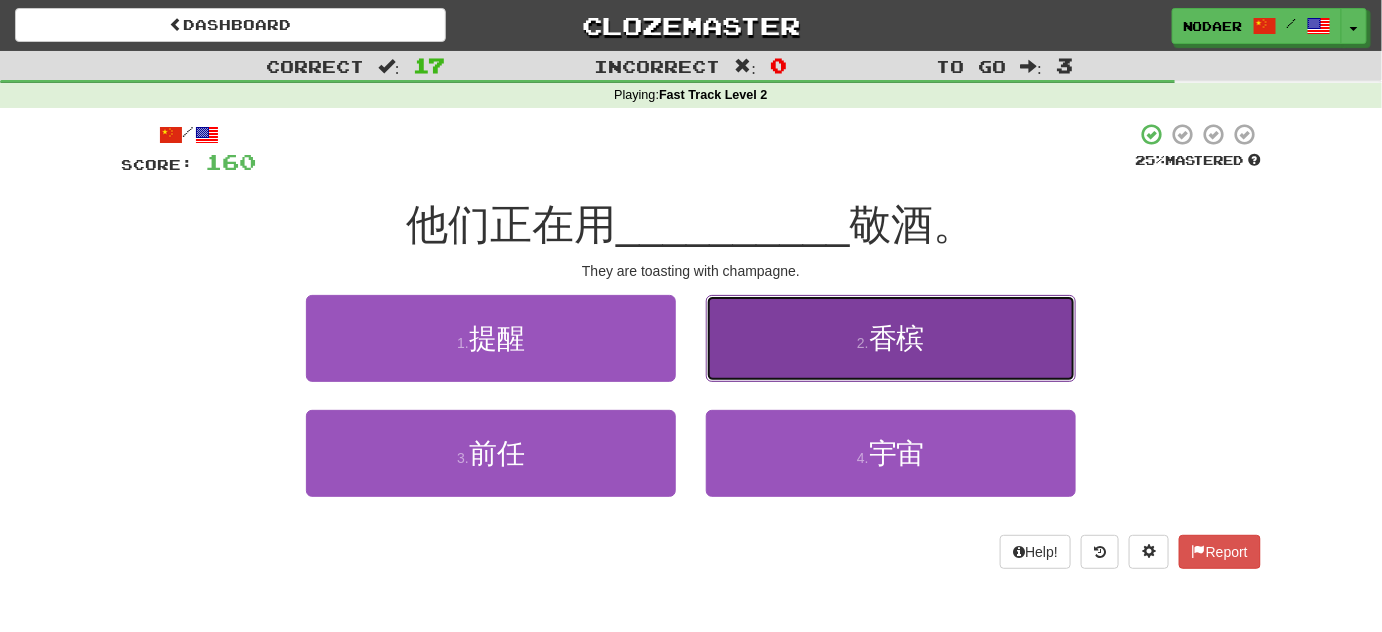 click on "2 .  香槟" at bounding box center [891, 338] 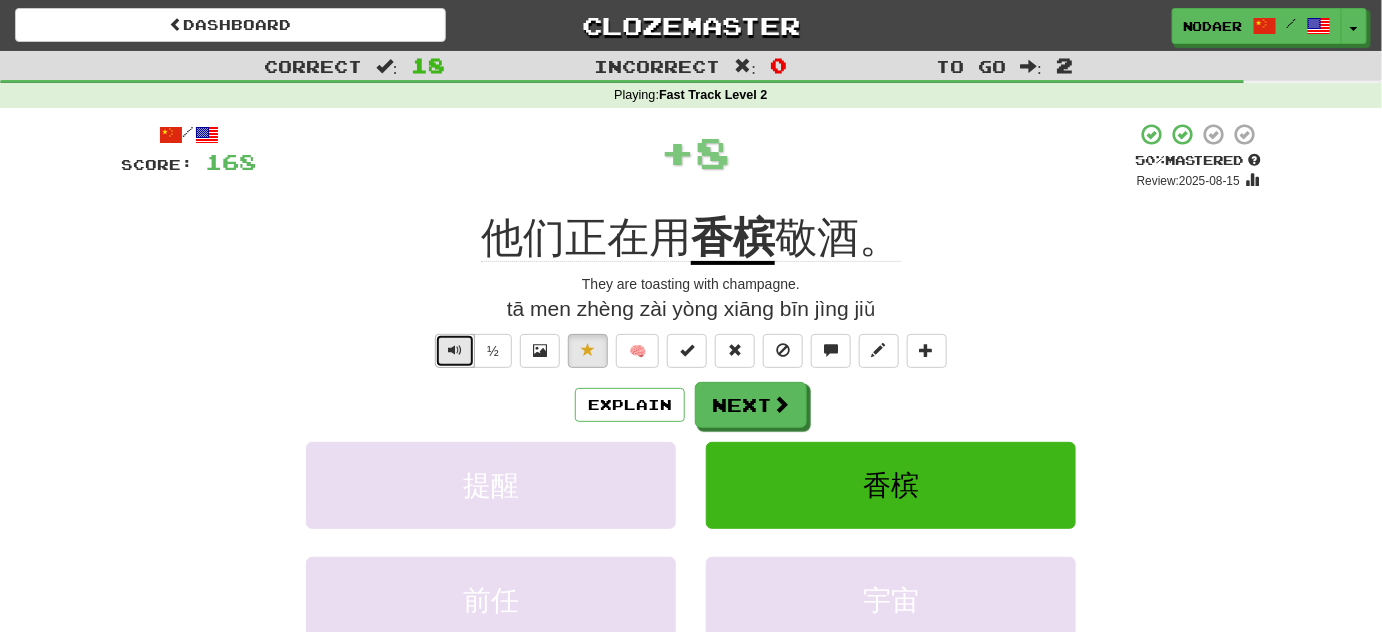 click at bounding box center [455, 350] 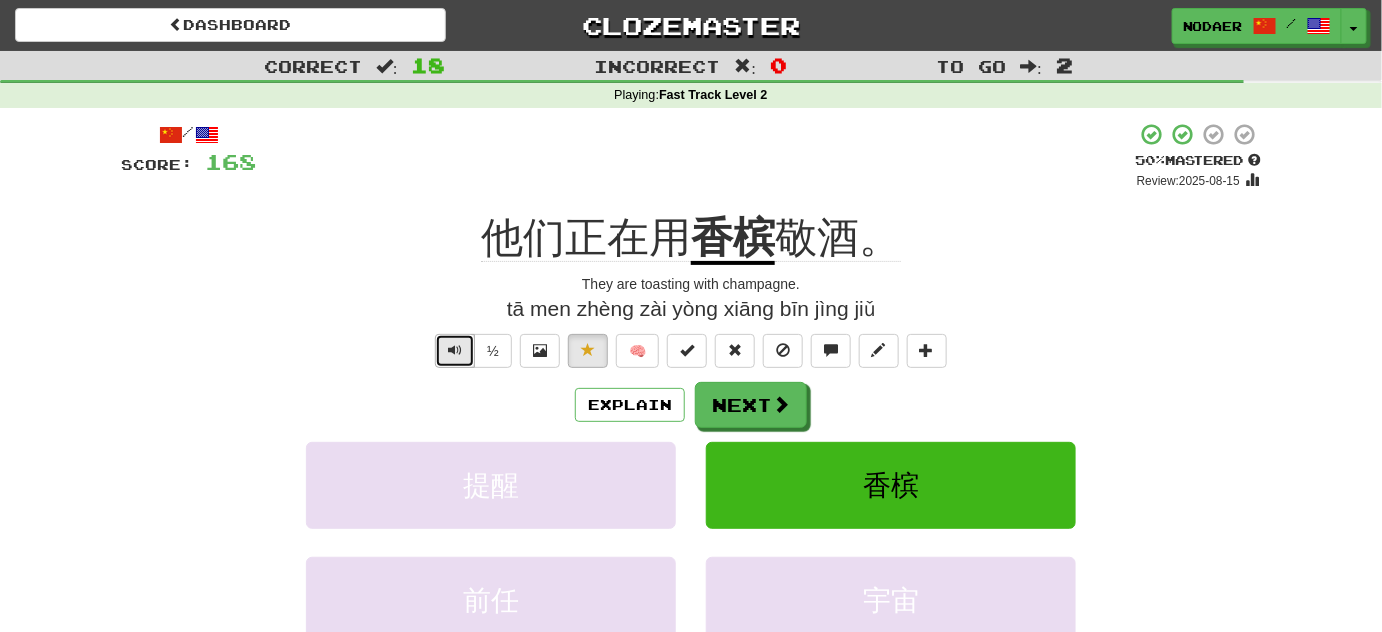 click at bounding box center [455, 350] 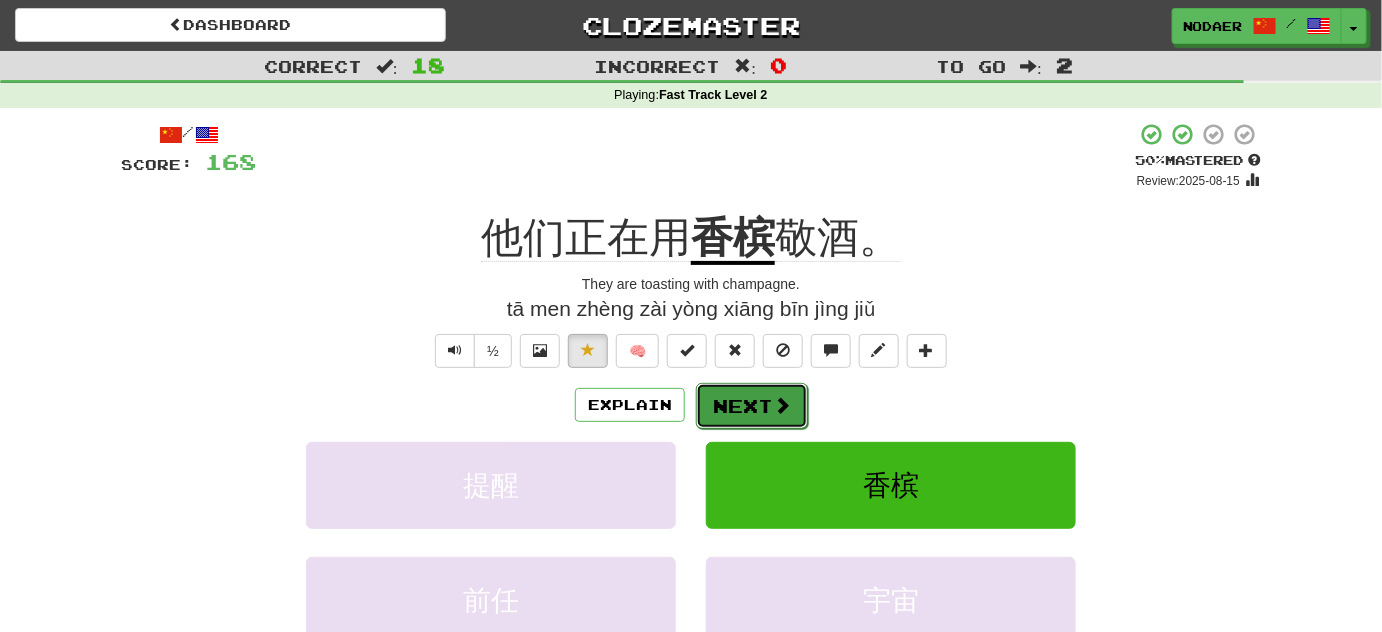 click on "Next" at bounding box center (752, 406) 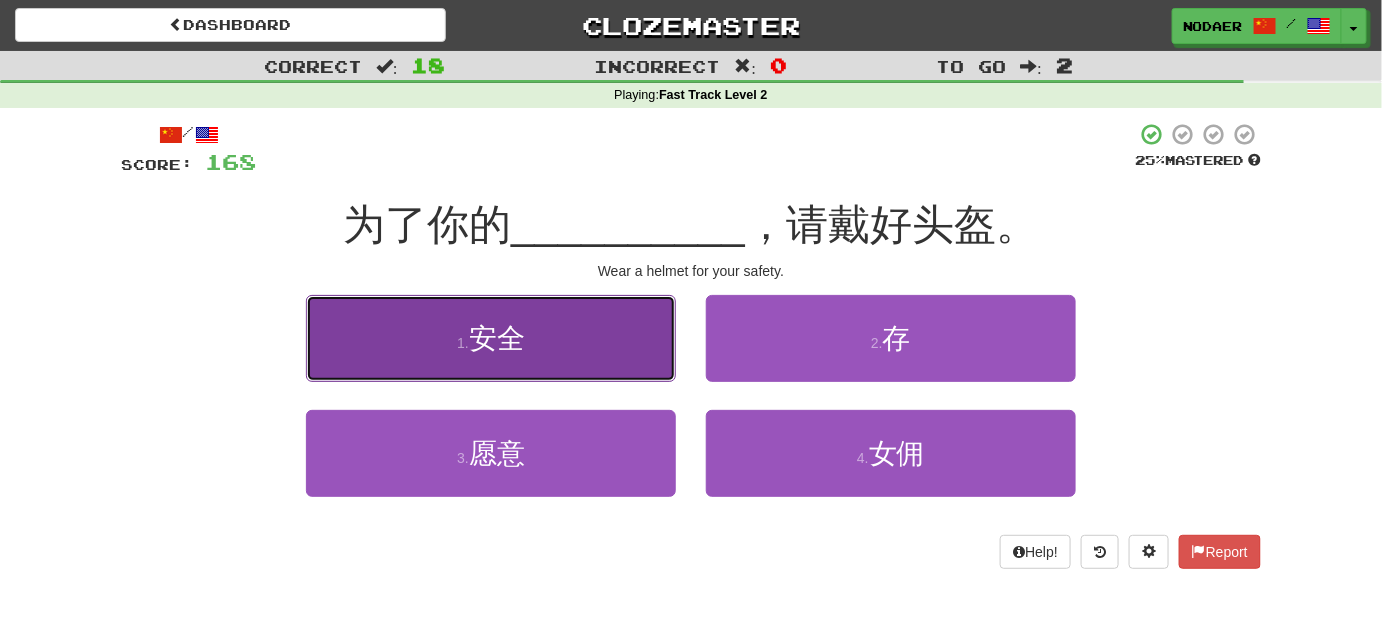 click on "1 .  安全" at bounding box center (491, 338) 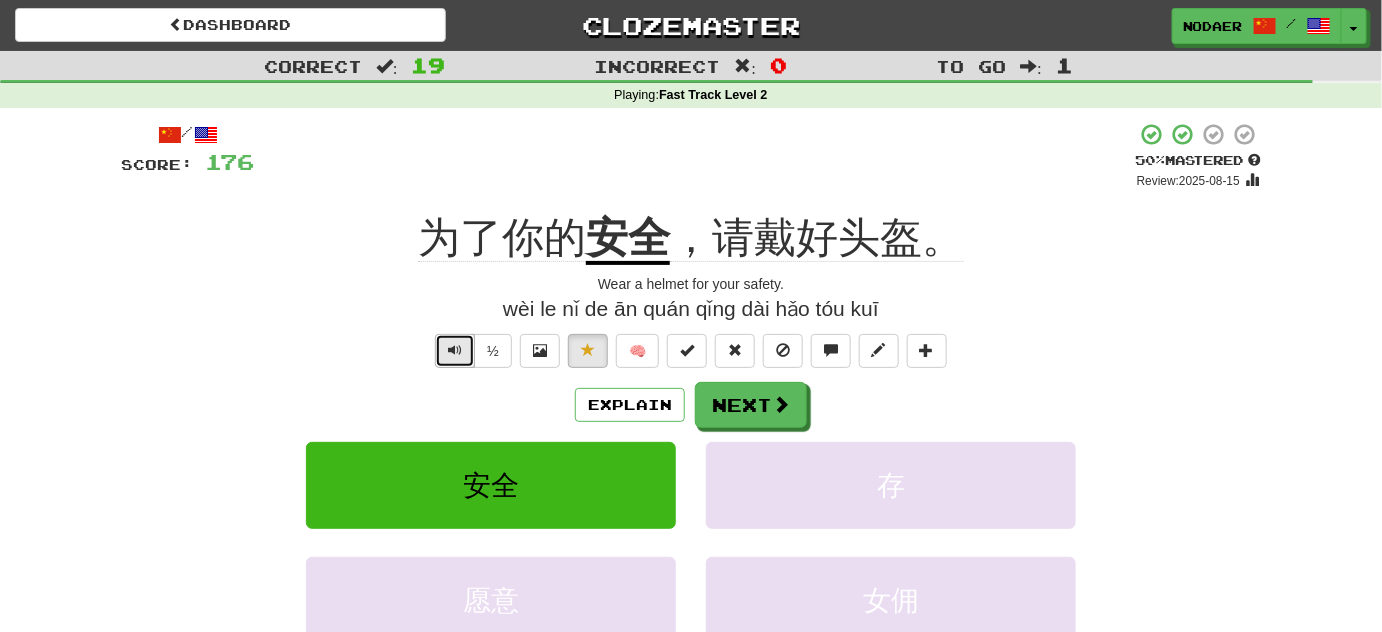 click at bounding box center [455, 351] 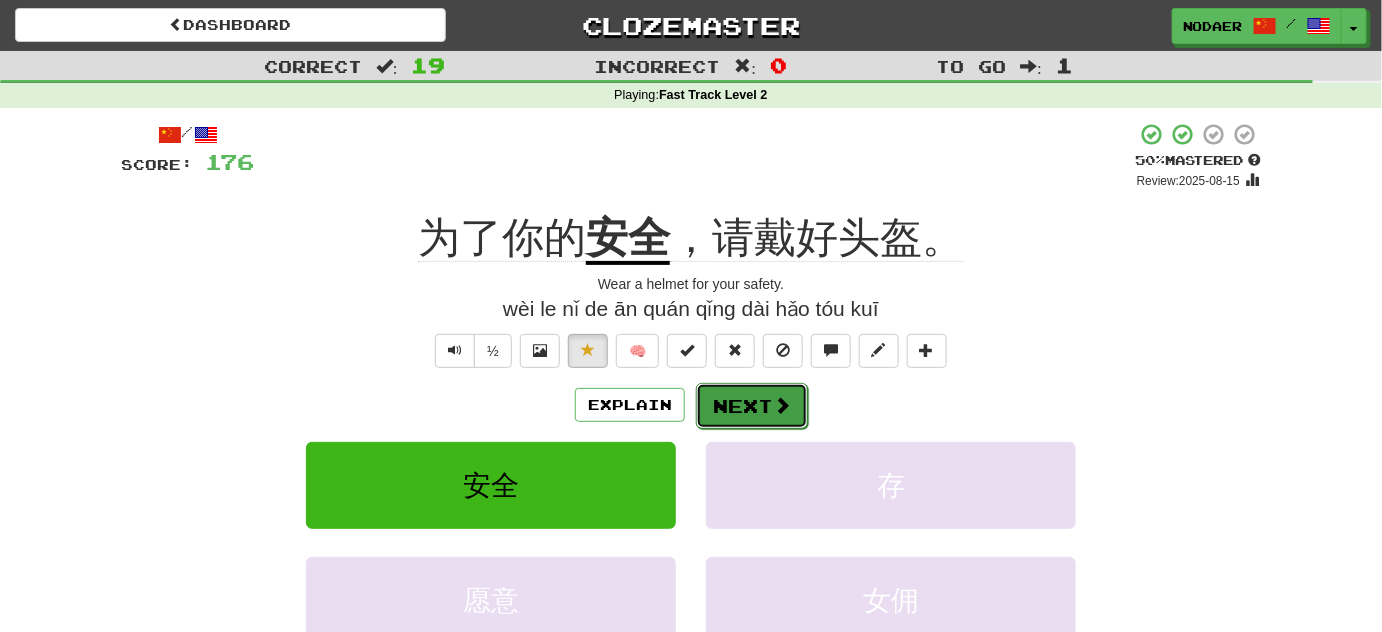 click on "Next" at bounding box center (752, 406) 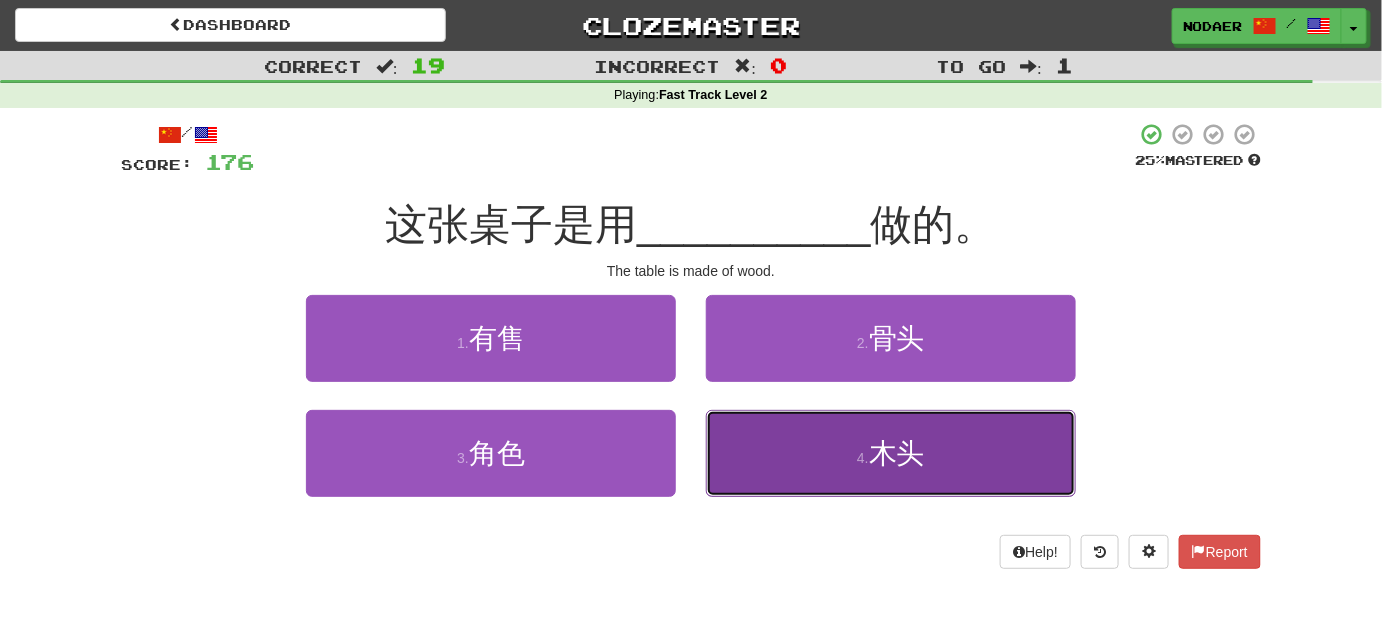 click on "4 .  木头" at bounding box center (891, 453) 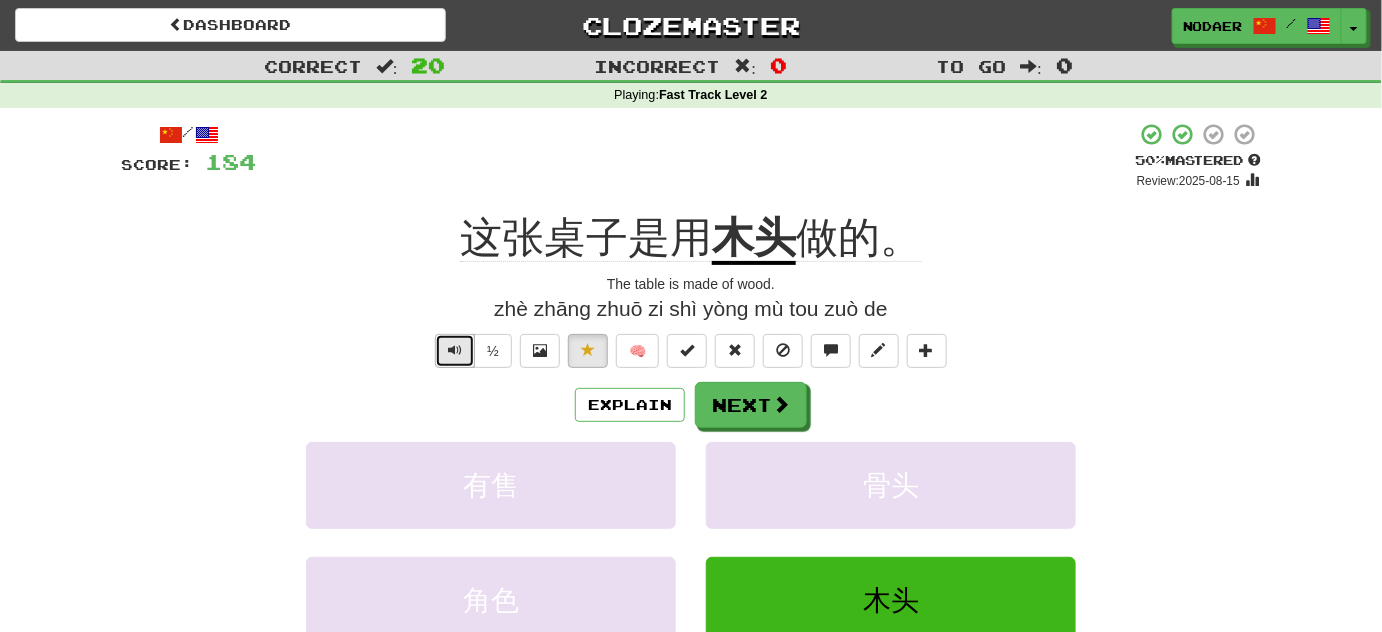 click at bounding box center [455, 351] 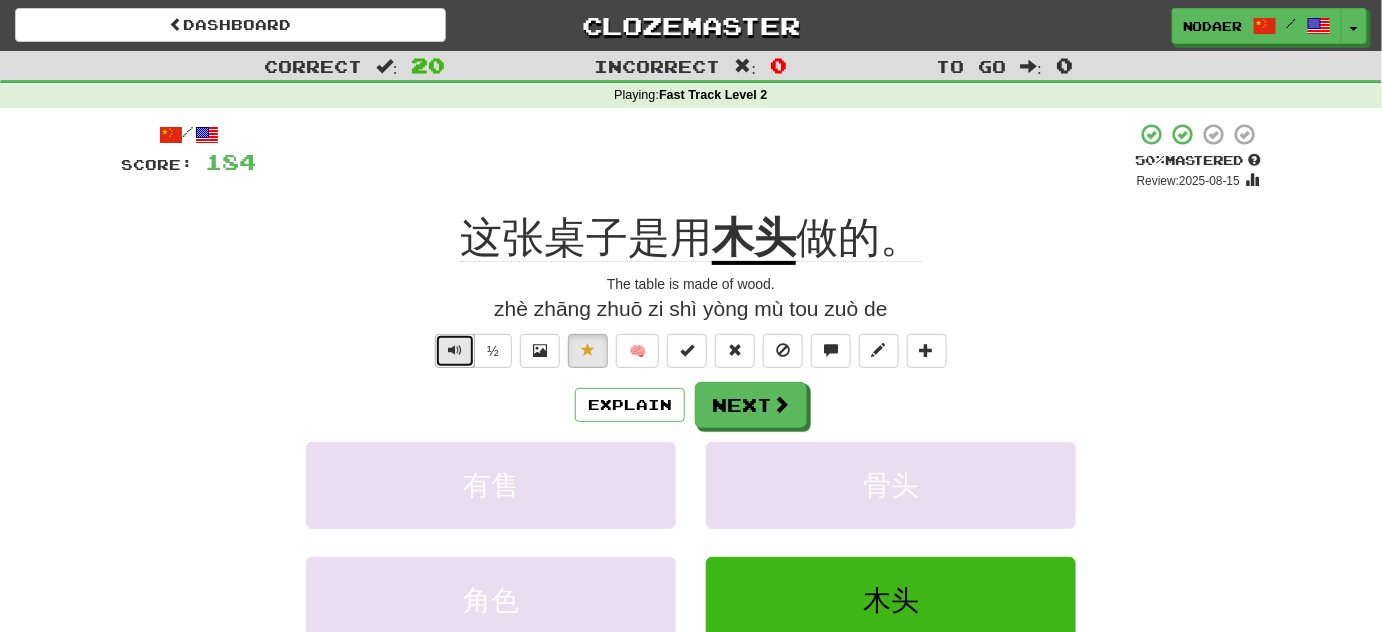 click at bounding box center [455, 350] 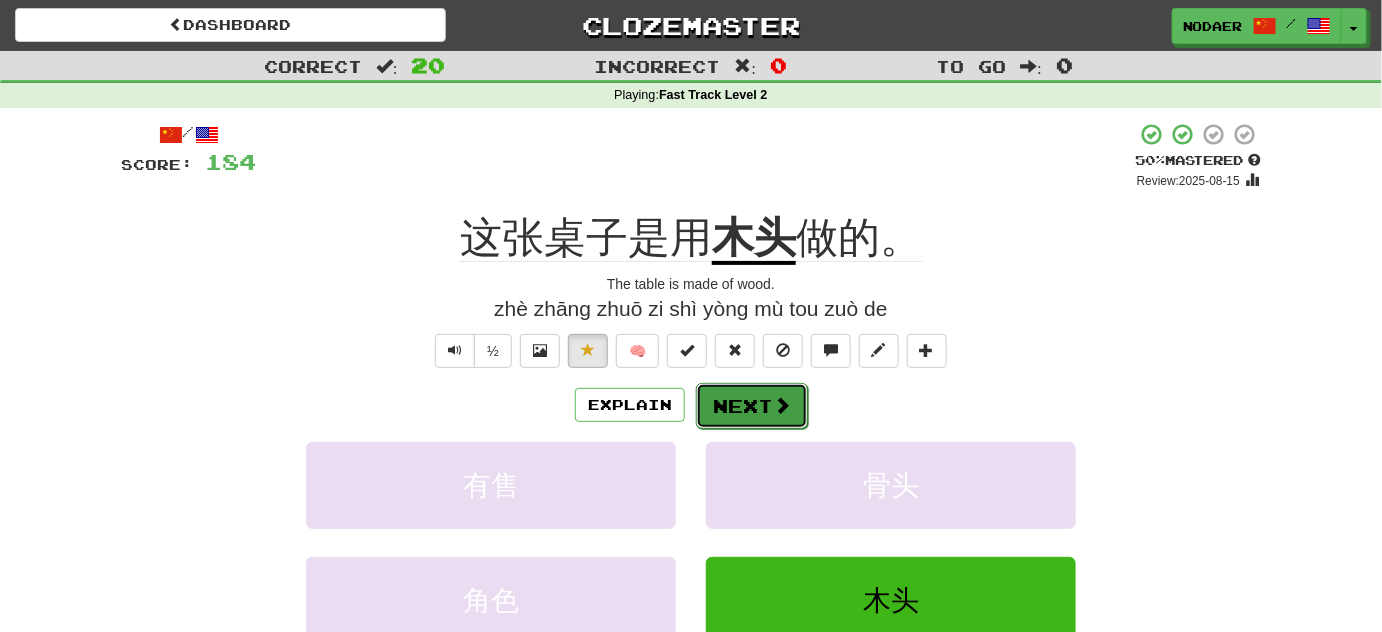 click on "Next" at bounding box center (752, 406) 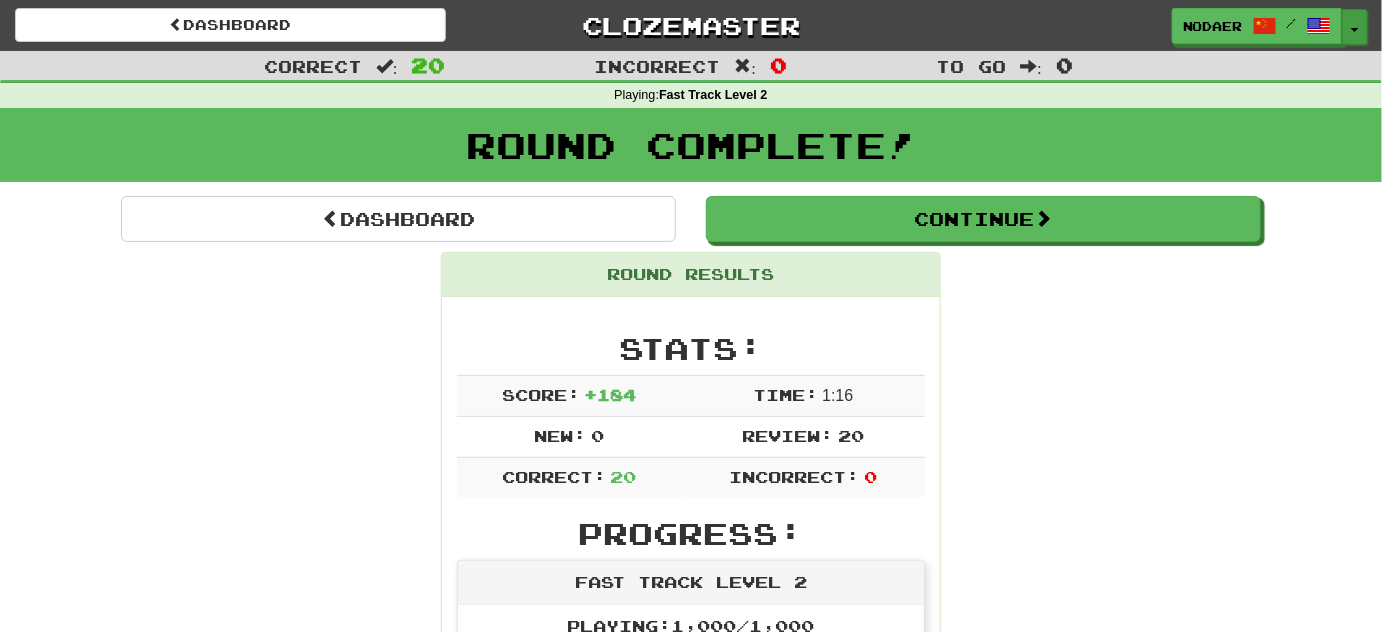 click on "Toggle Dropdown" at bounding box center [1355, 27] 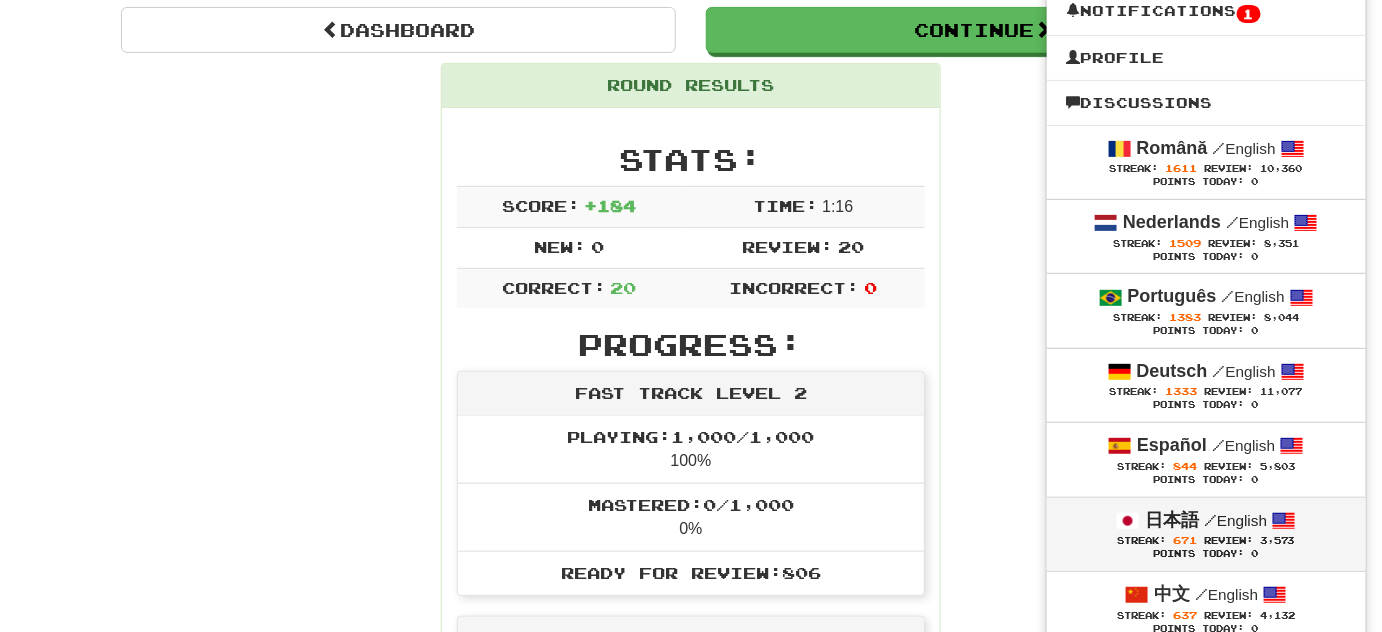 scroll, scrollTop: 181, scrollLeft: 0, axis: vertical 